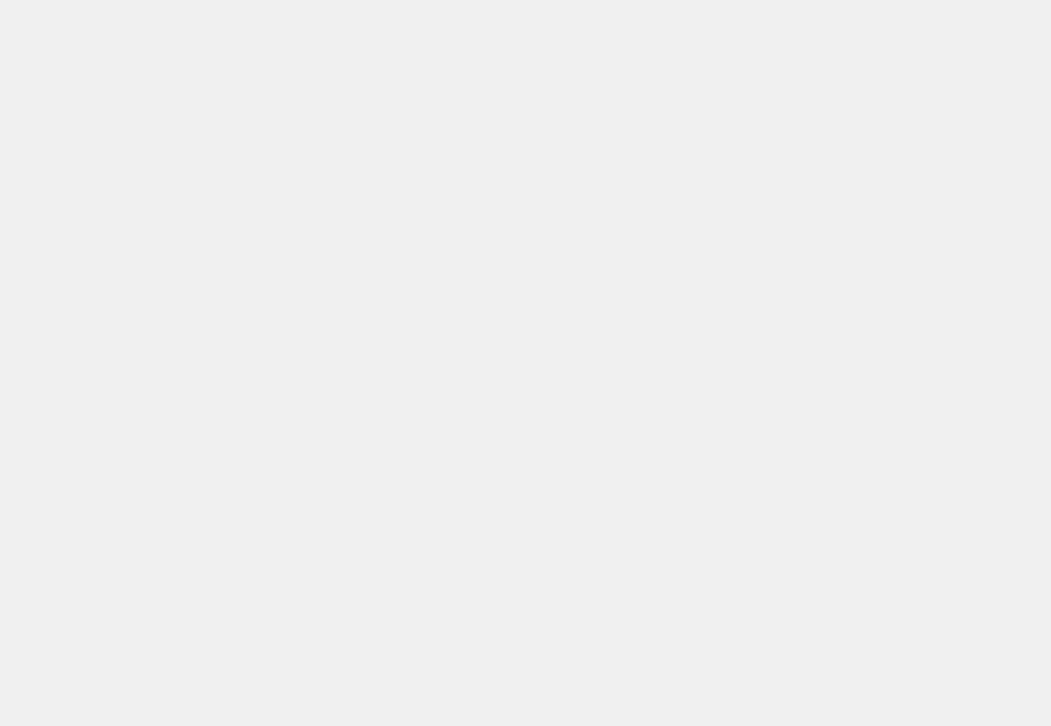 scroll, scrollTop: 0, scrollLeft: 0, axis: both 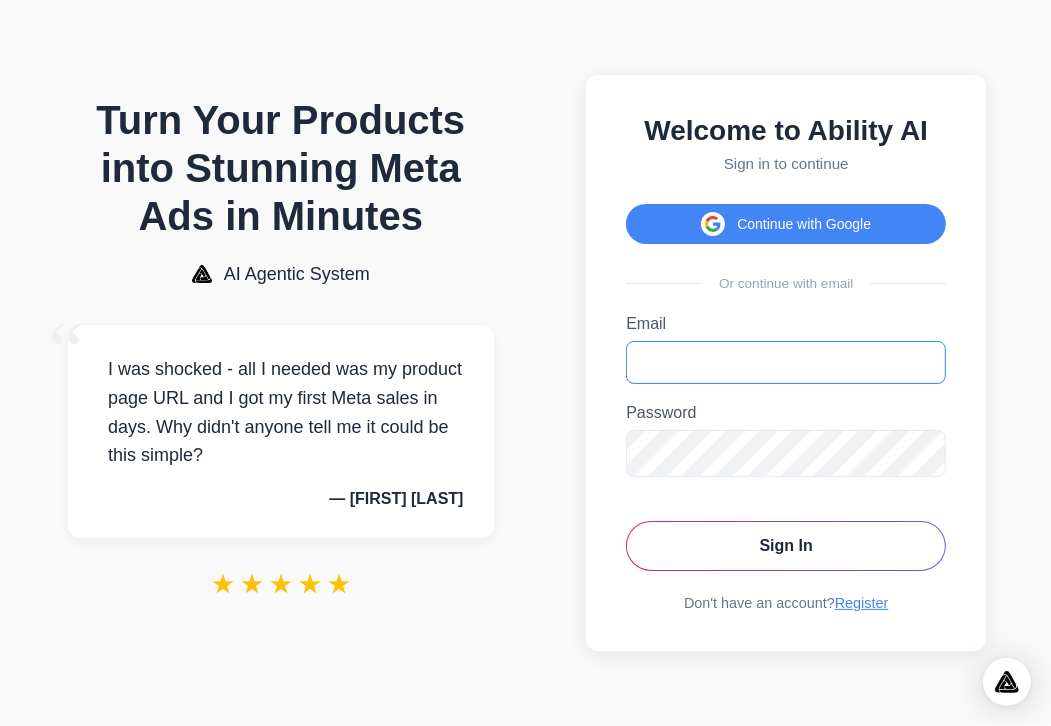 click on "Email" at bounding box center (786, 362) 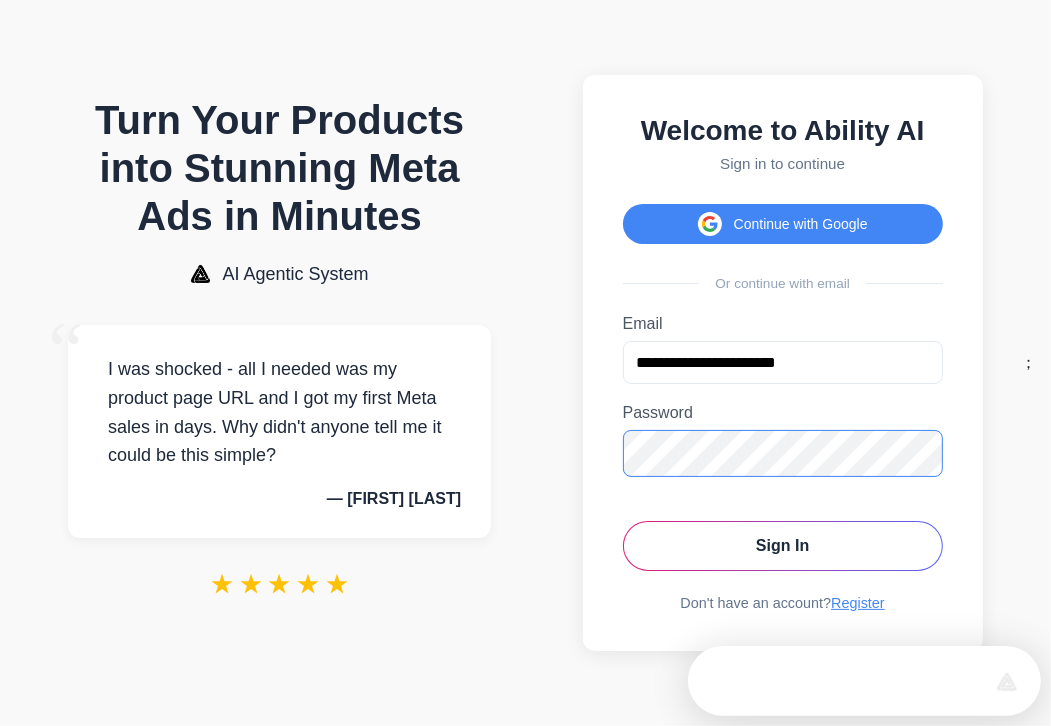 scroll, scrollTop: 0, scrollLeft: 0, axis: both 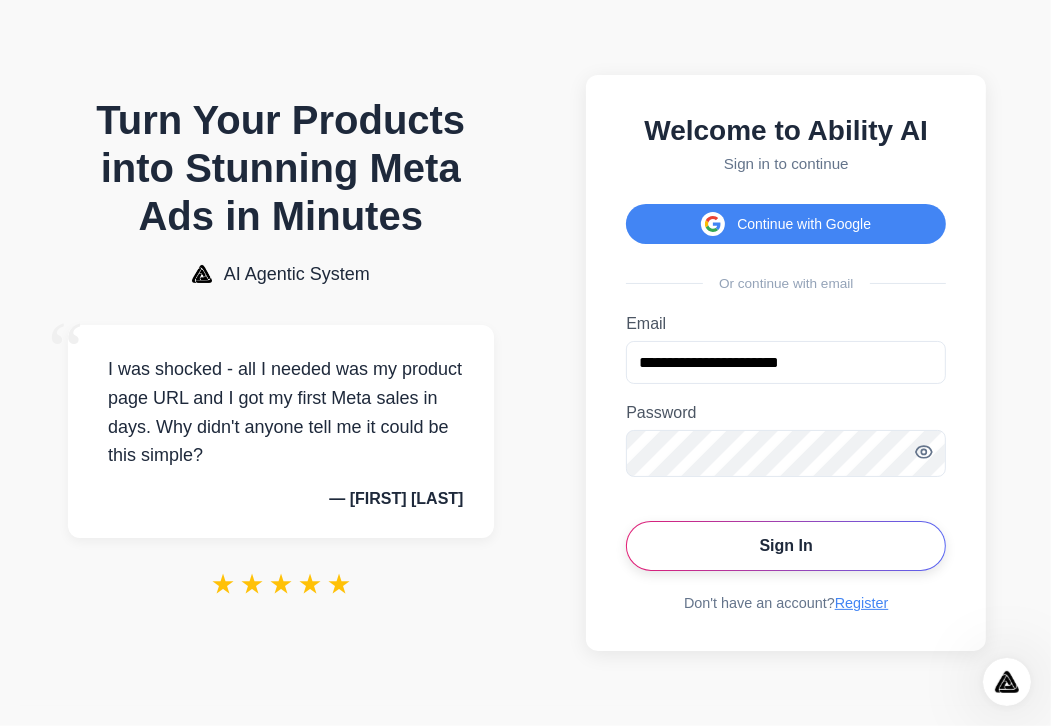 click on "Sign In" at bounding box center [786, 546] 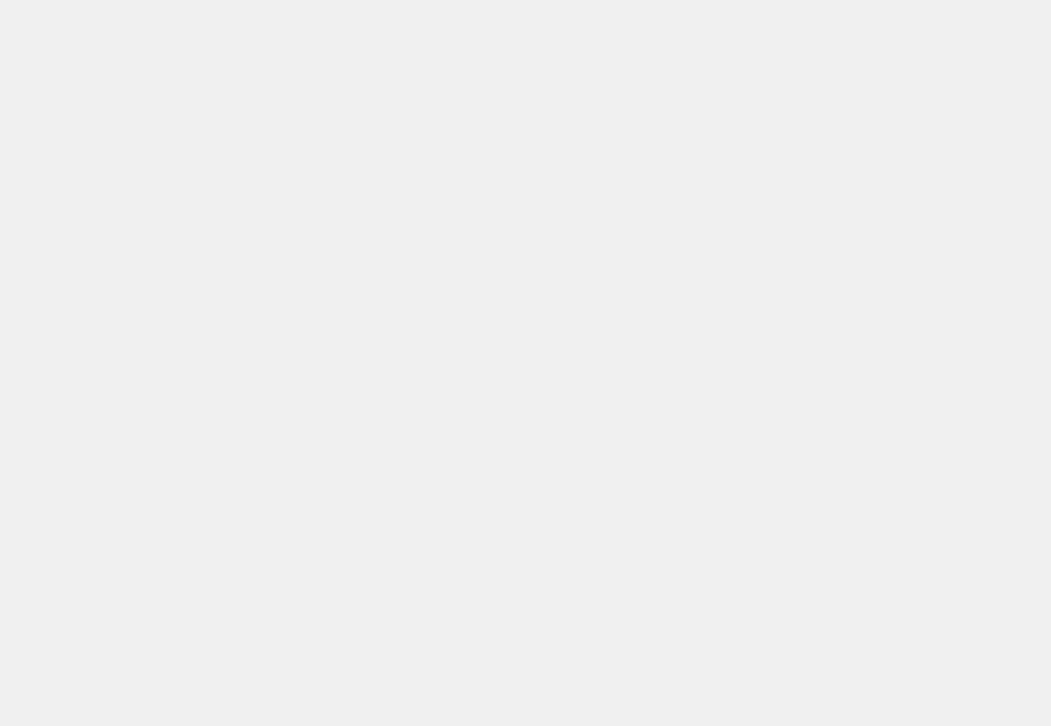 scroll, scrollTop: 0, scrollLeft: 0, axis: both 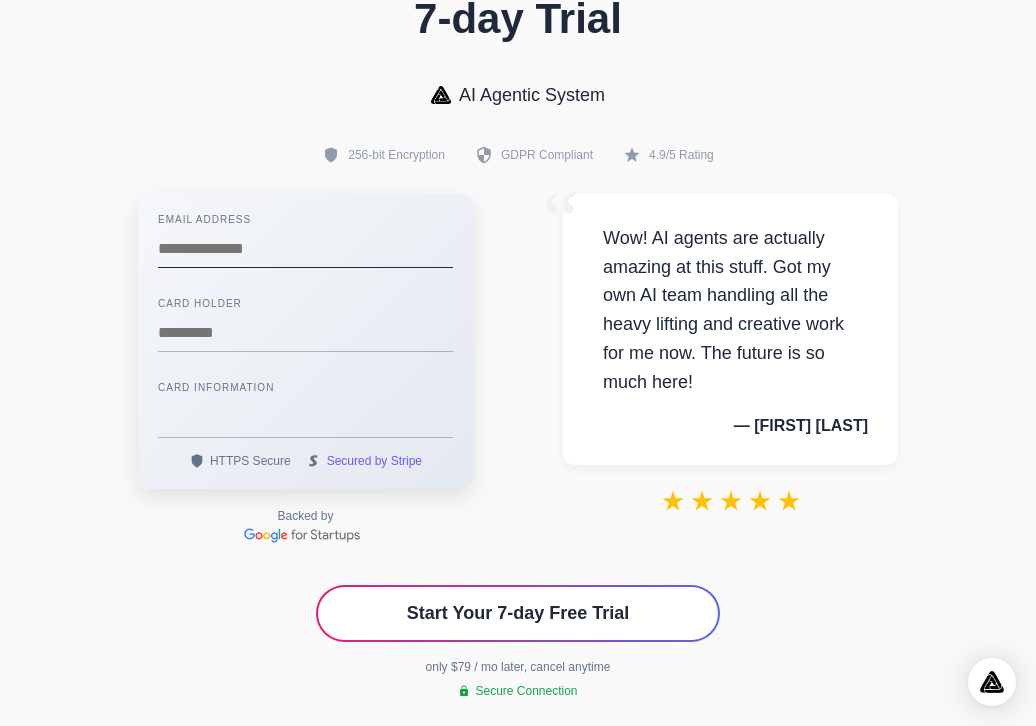 click at bounding box center [305, 249] 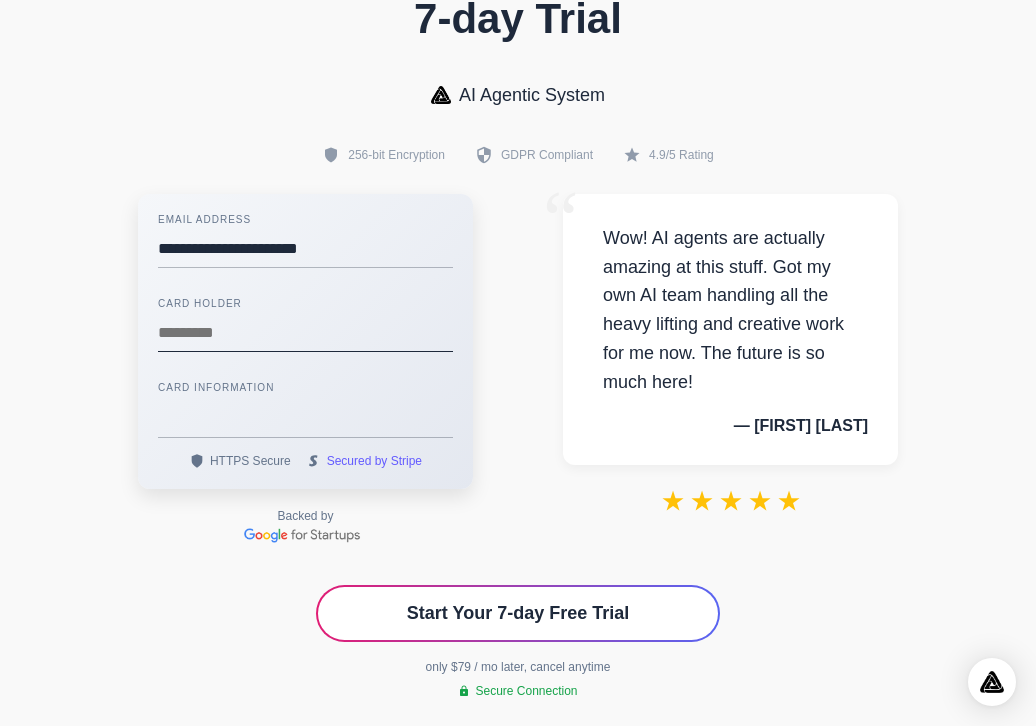 click at bounding box center (305, 333) 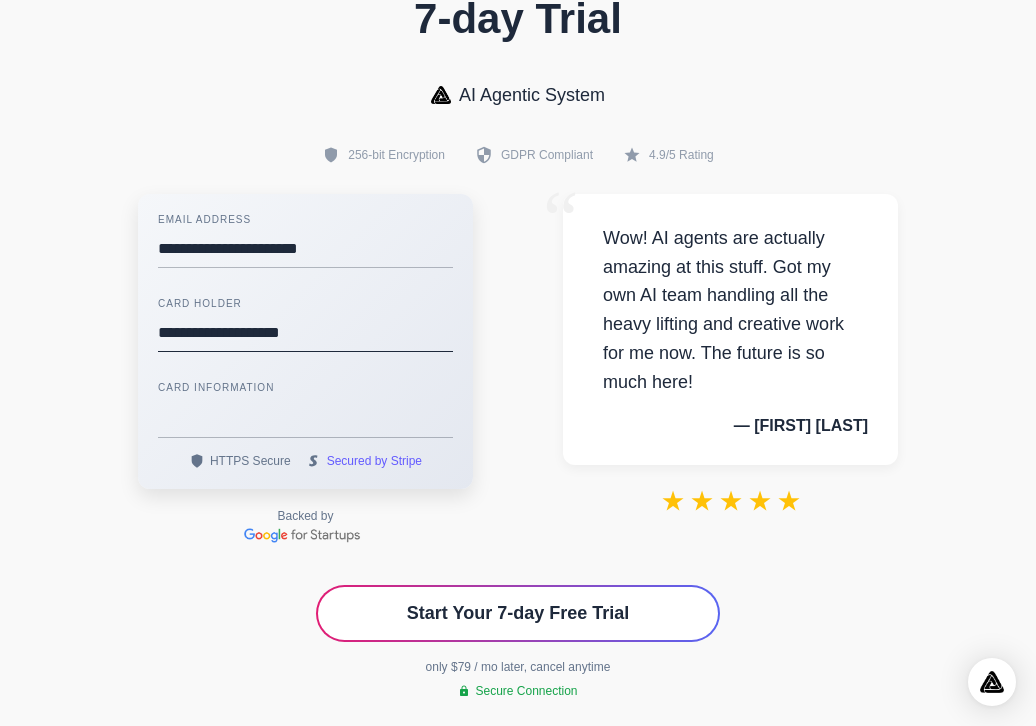 type on "**********" 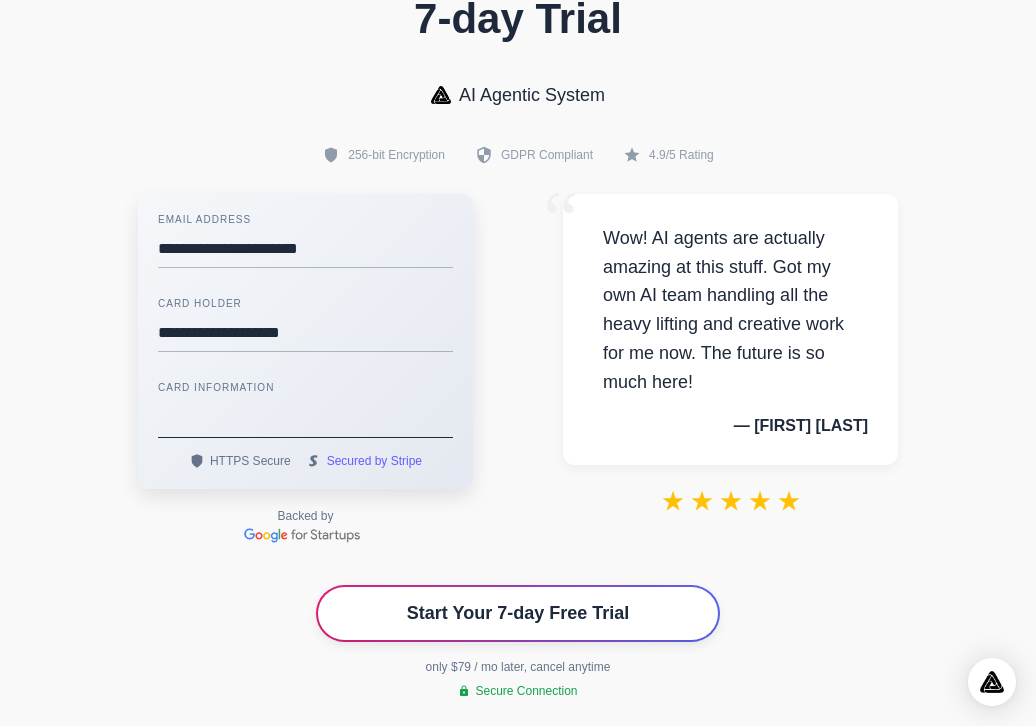 click on "Start Your 7-day Free Trial" at bounding box center [518, 613] 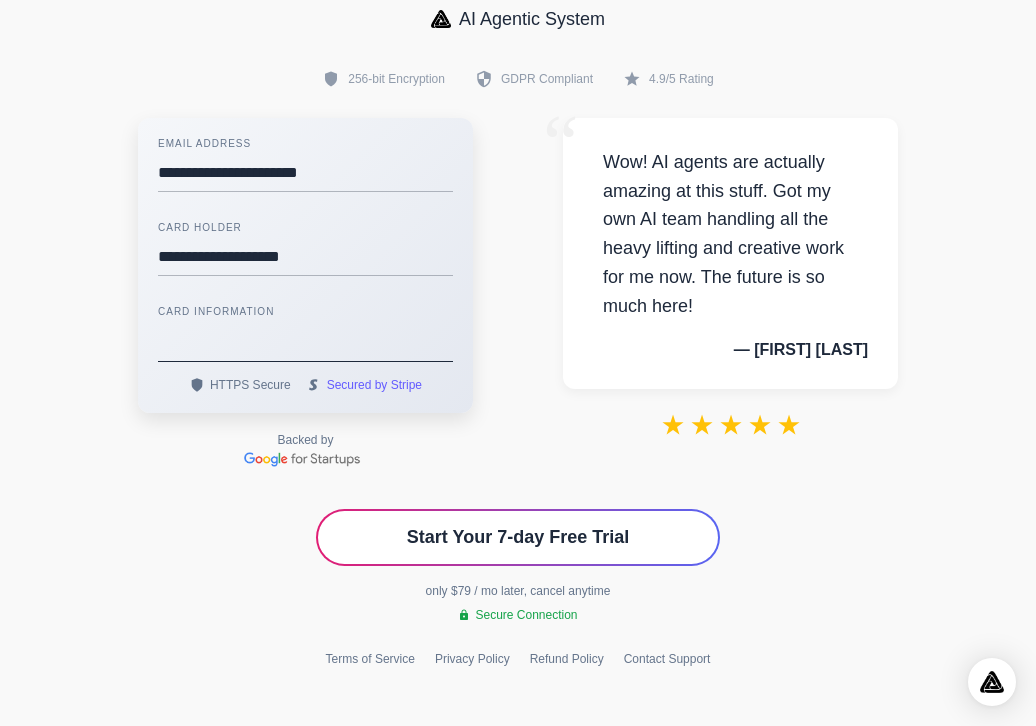 scroll, scrollTop: 216, scrollLeft: 0, axis: vertical 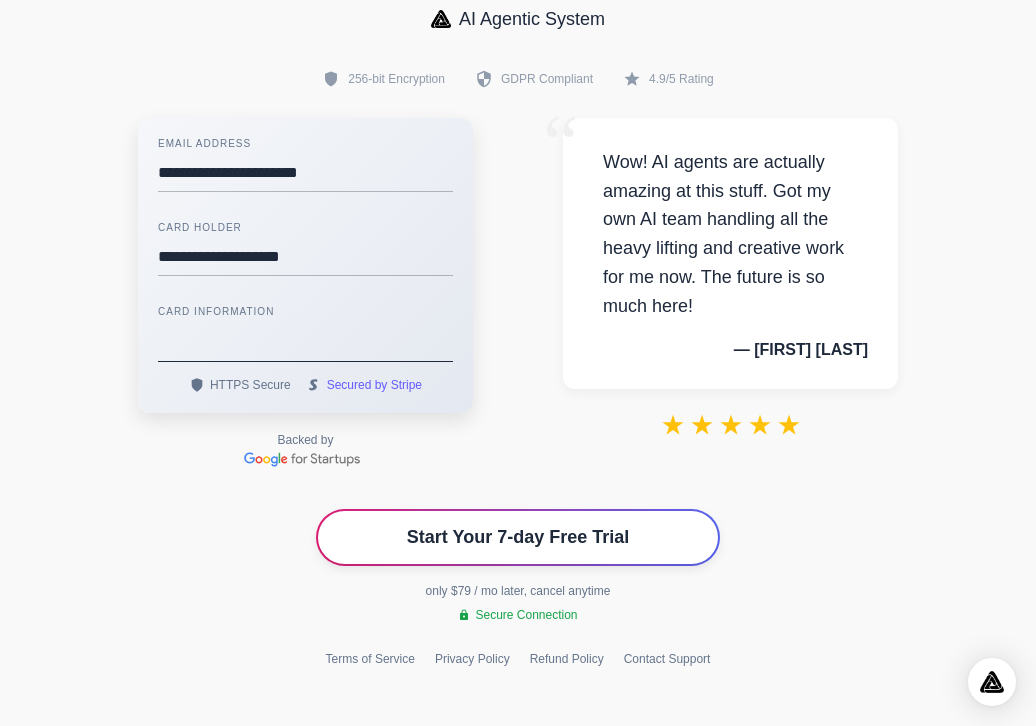 click on "Start Your 7-day Free Trial" at bounding box center (518, 537) 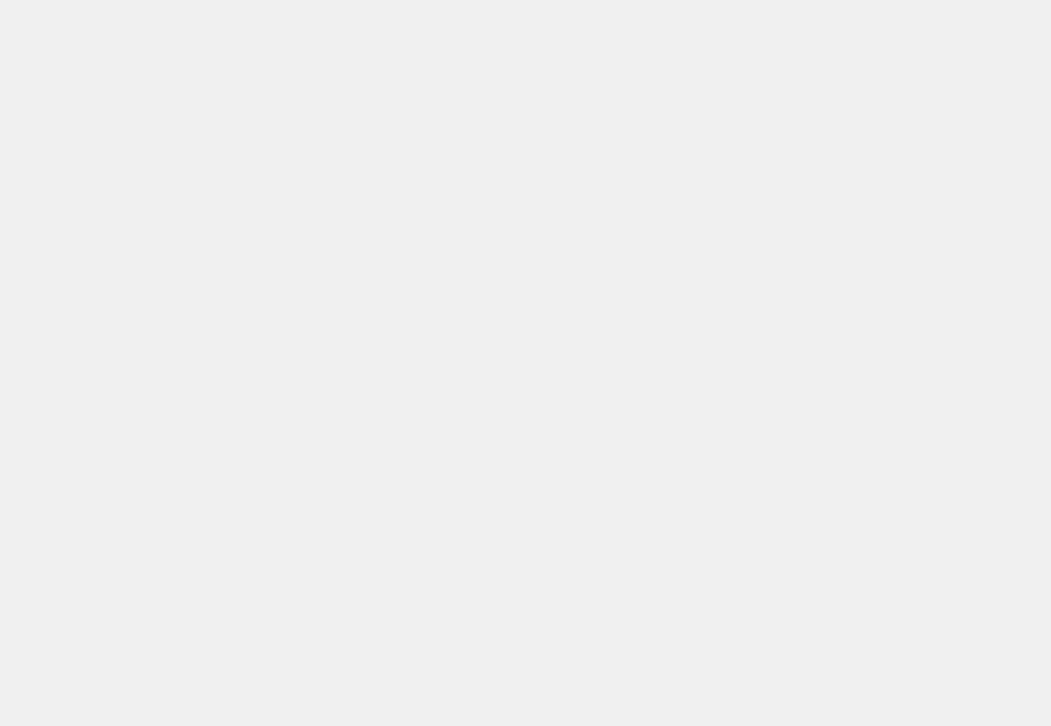 scroll, scrollTop: 0, scrollLeft: 0, axis: both 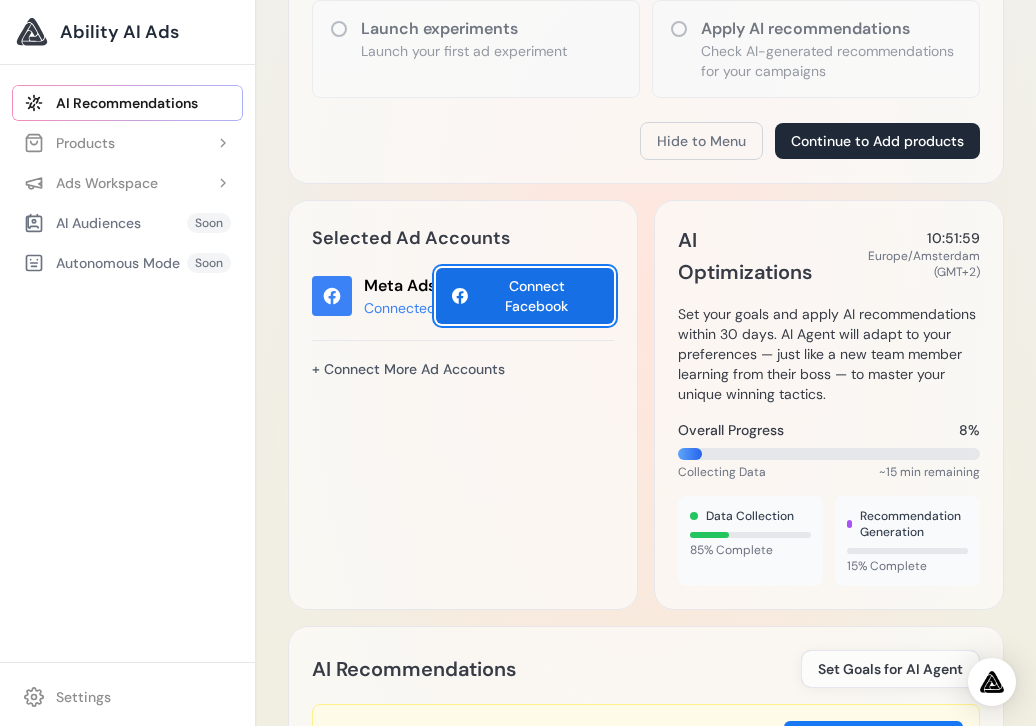 click on "Connect Facebook" at bounding box center [525, 296] 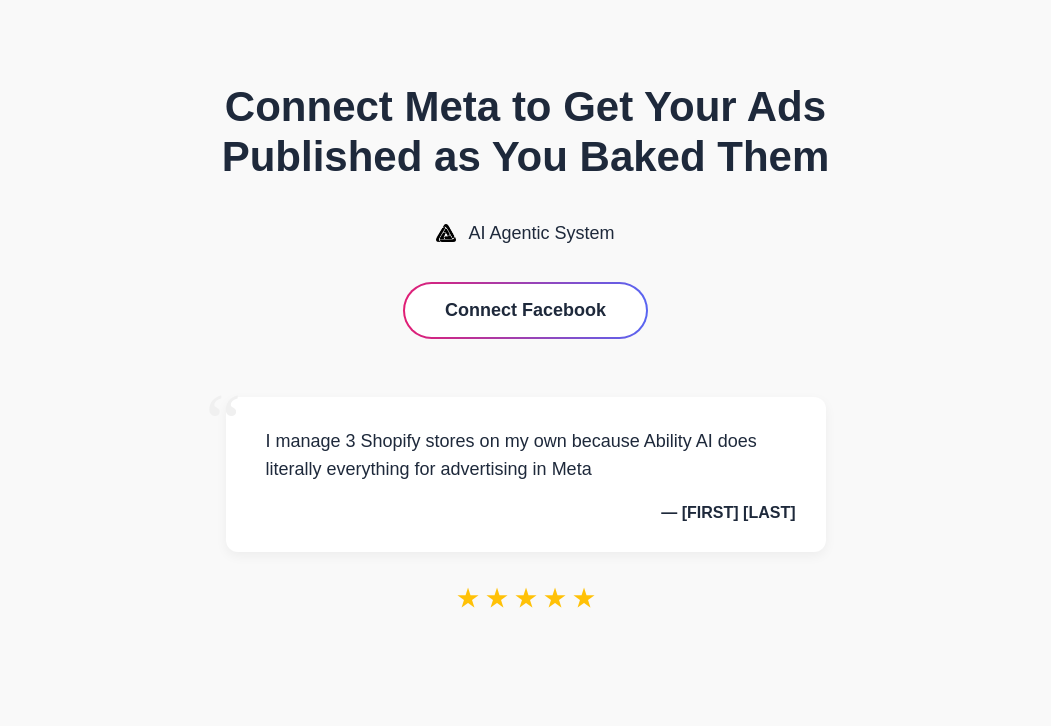 scroll, scrollTop: 0, scrollLeft: 0, axis: both 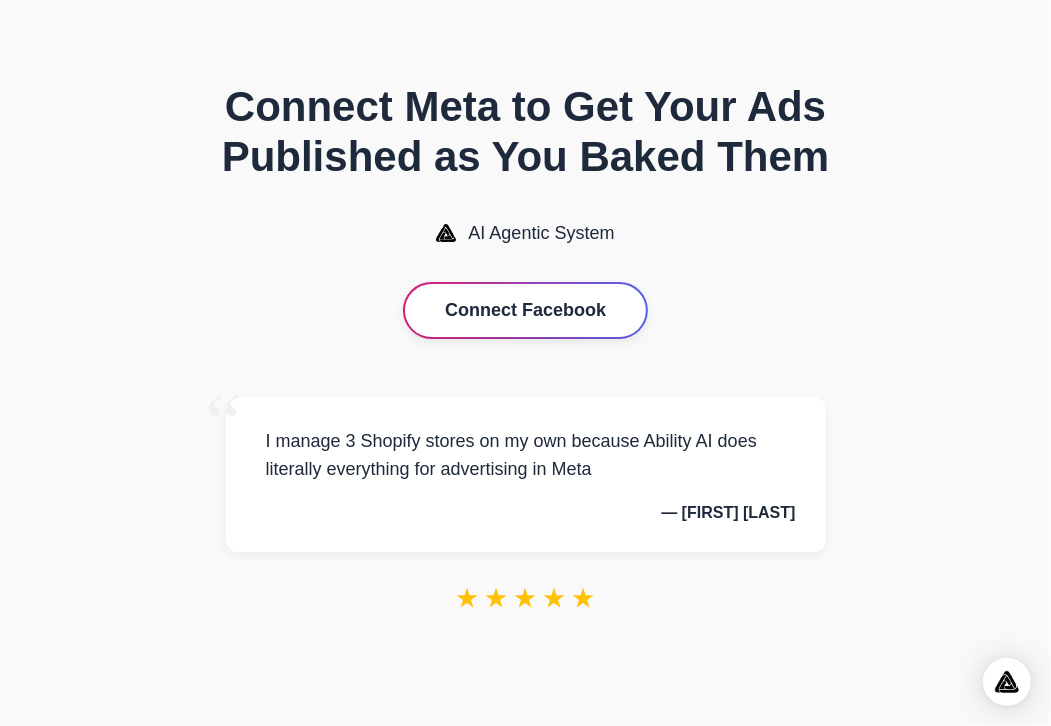 click on "Connect Facebook" at bounding box center [525, 310] 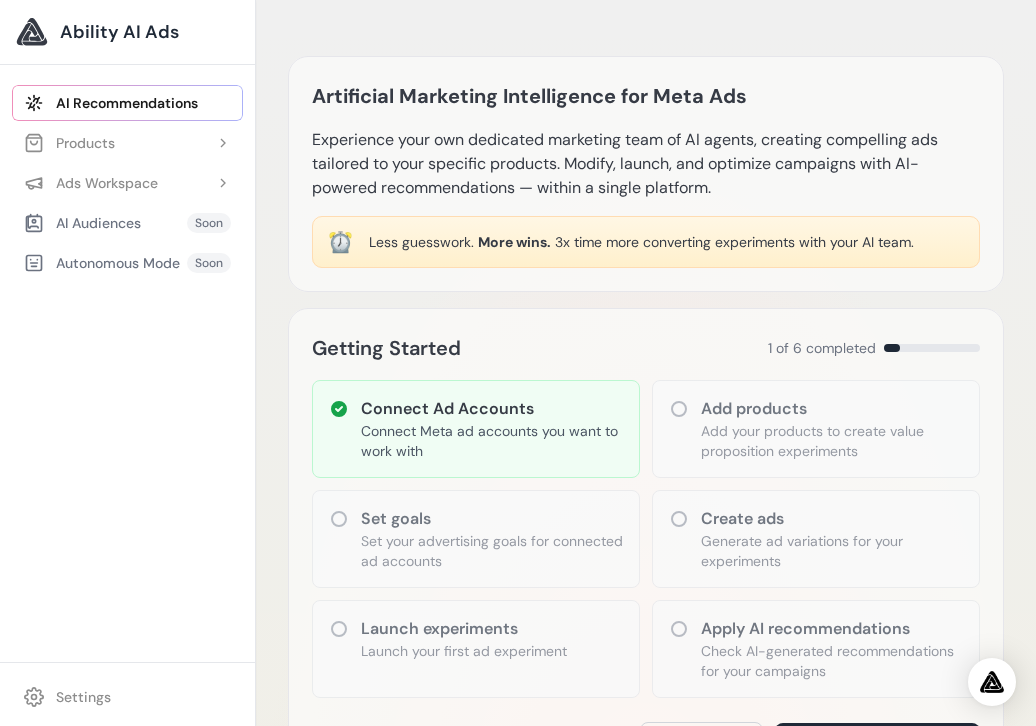 scroll, scrollTop: 0, scrollLeft: 0, axis: both 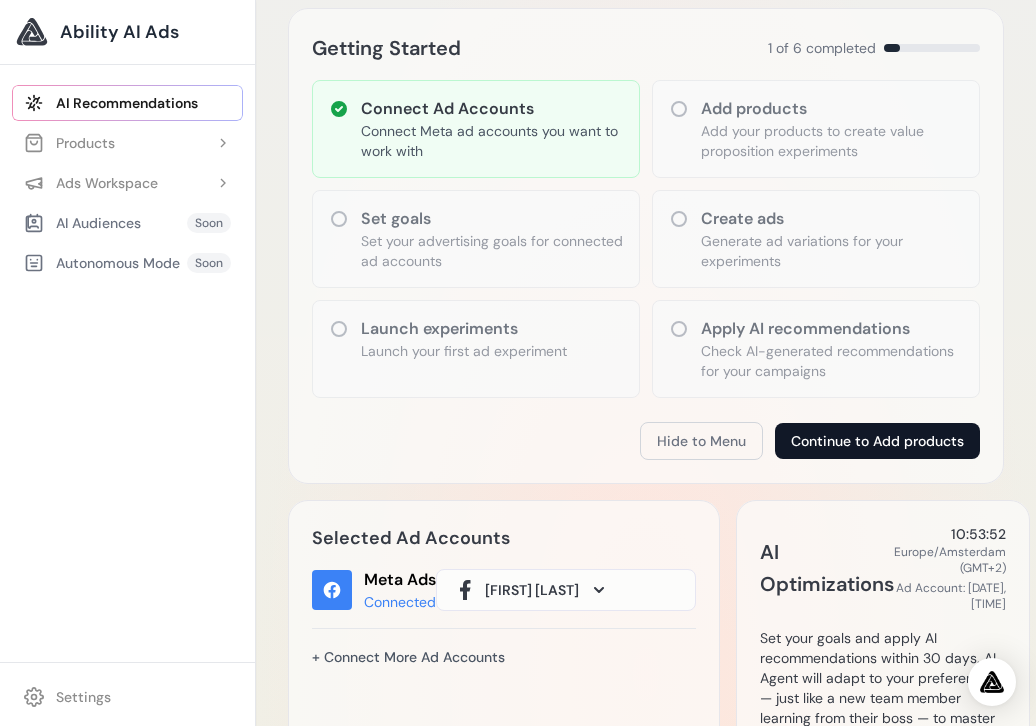 click on "Continue to Add products" at bounding box center (877, 441) 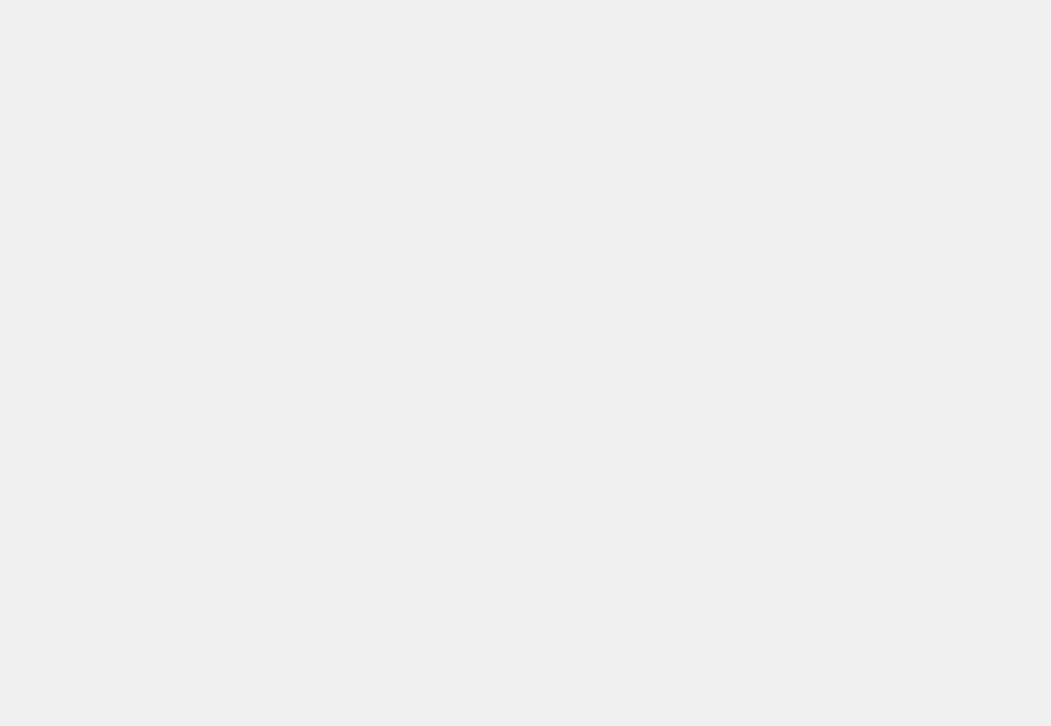 scroll, scrollTop: 0, scrollLeft: 0, axis: both 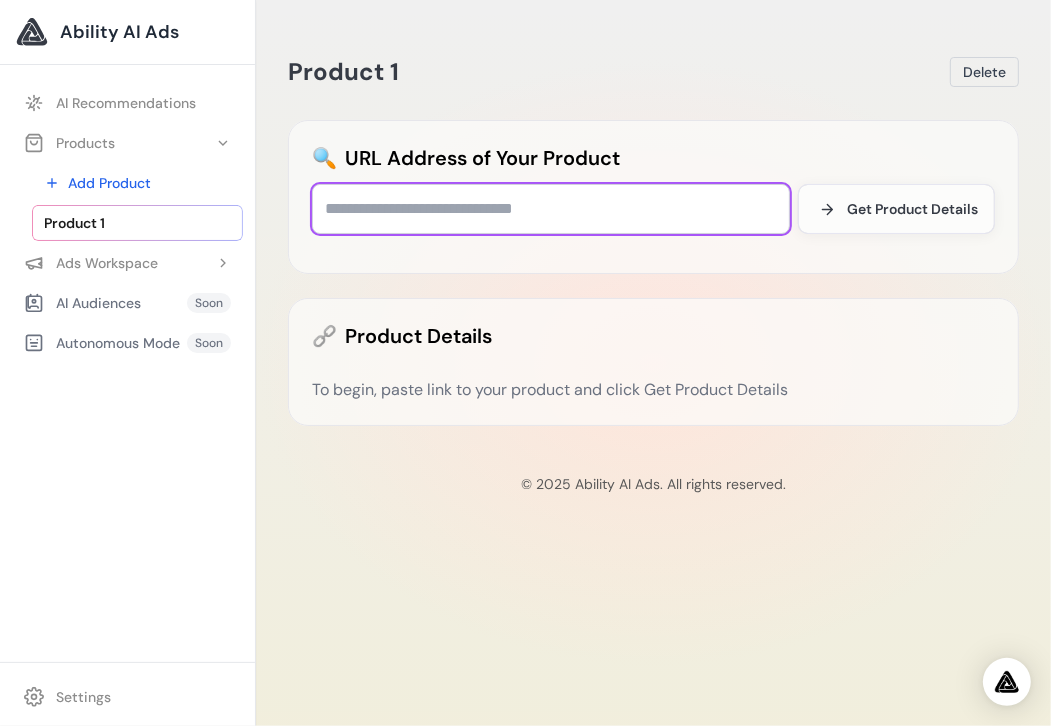 paste on "**********" 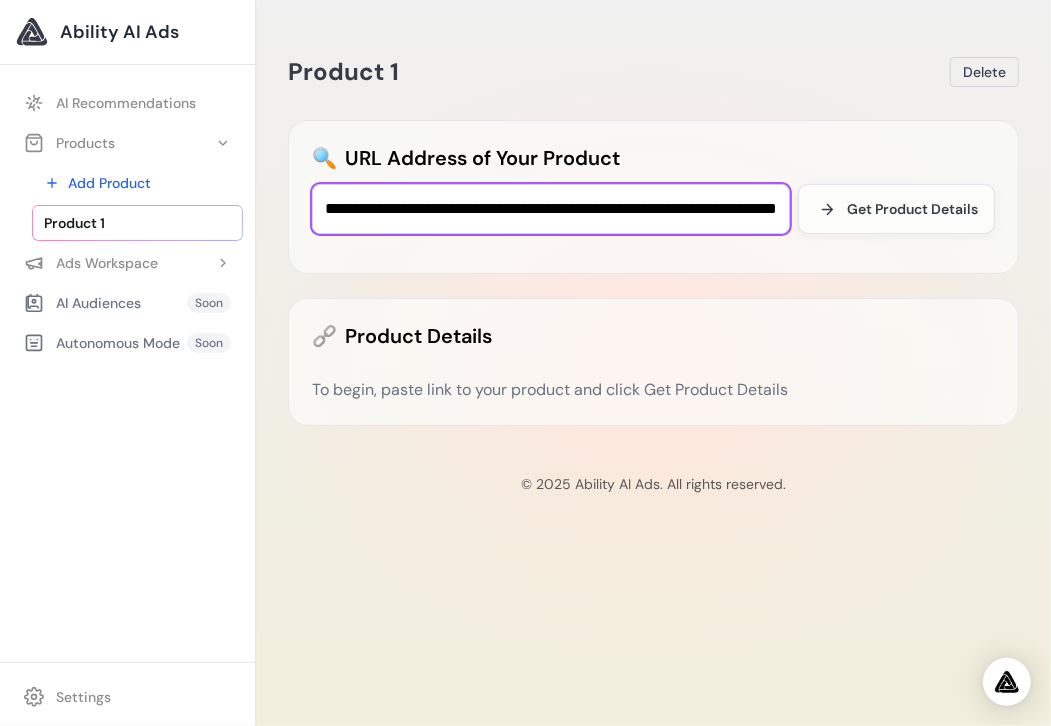 scroll, scrollTop: 0, scrollLeft: 160, axis: horizontal 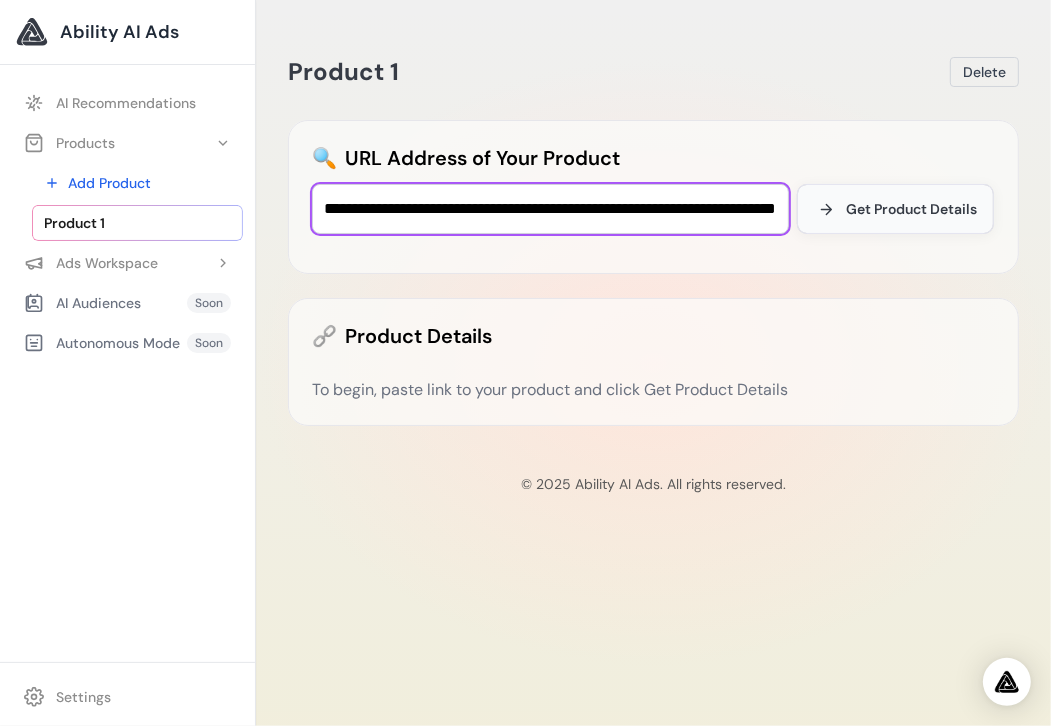 type on "**********" 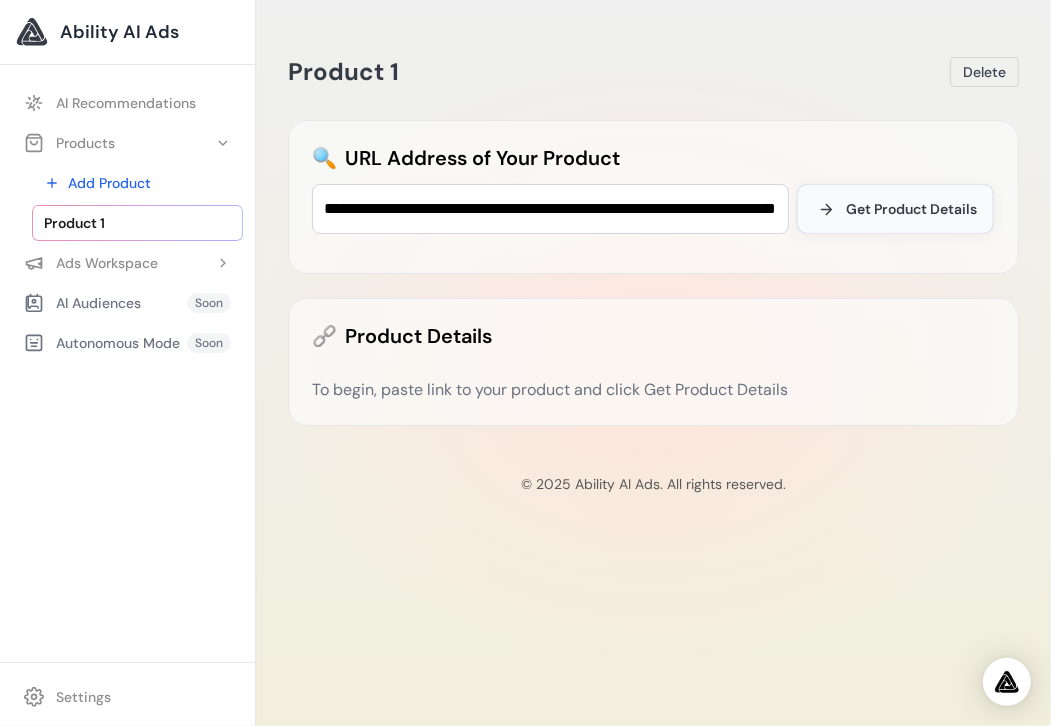 click on "Get Product Details" at bounding box center (911, 209) 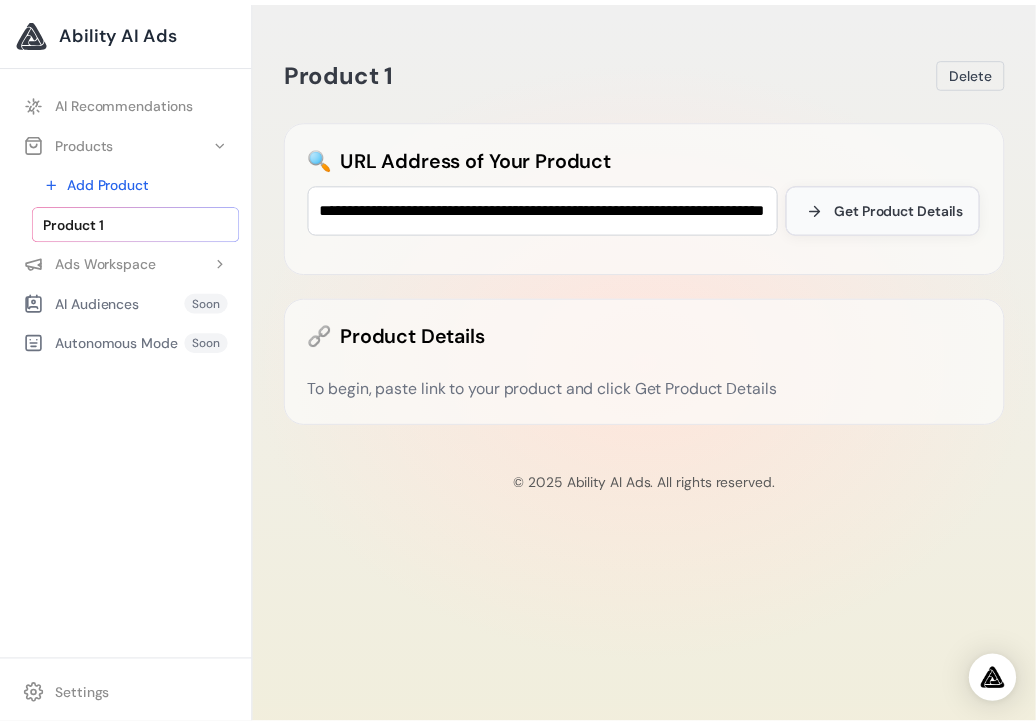 scroll, scrollTop: 0, scrollLeft: 0, axis: both 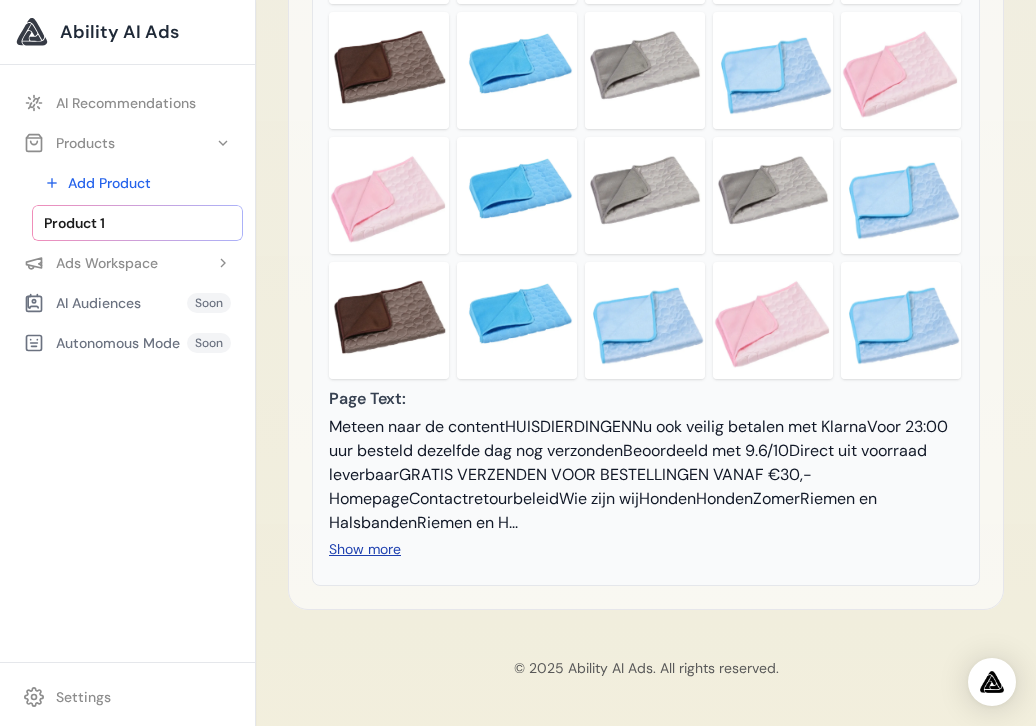 click on "Show more" at bounding box center (365, 549) 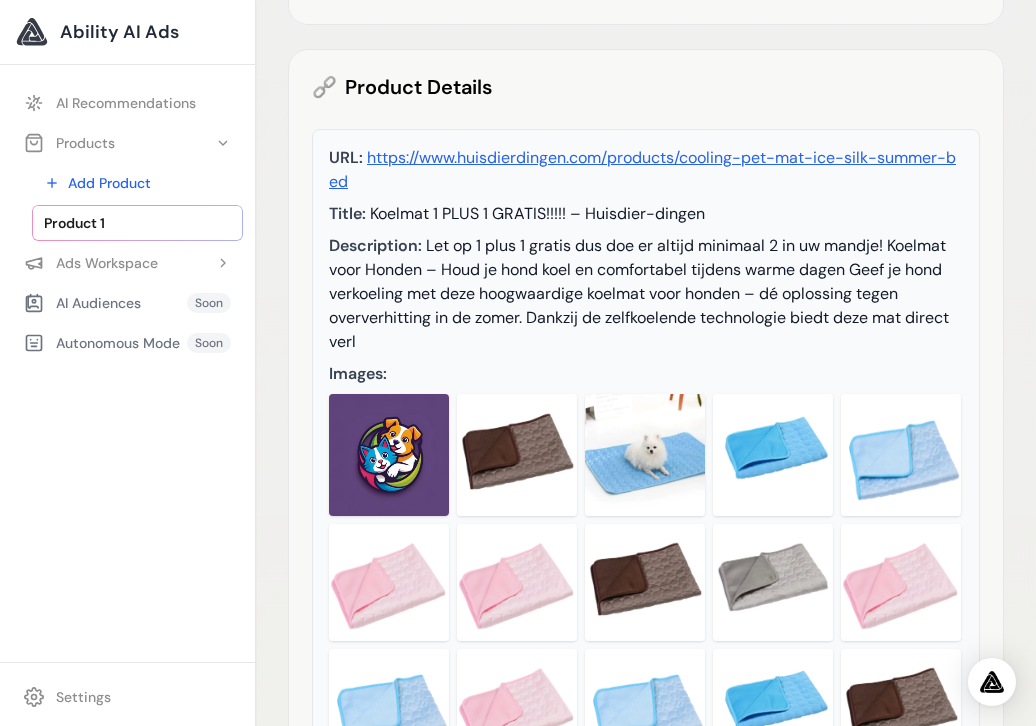 scroll, scrollTop: 0, scrollLeft: 0, axis: both 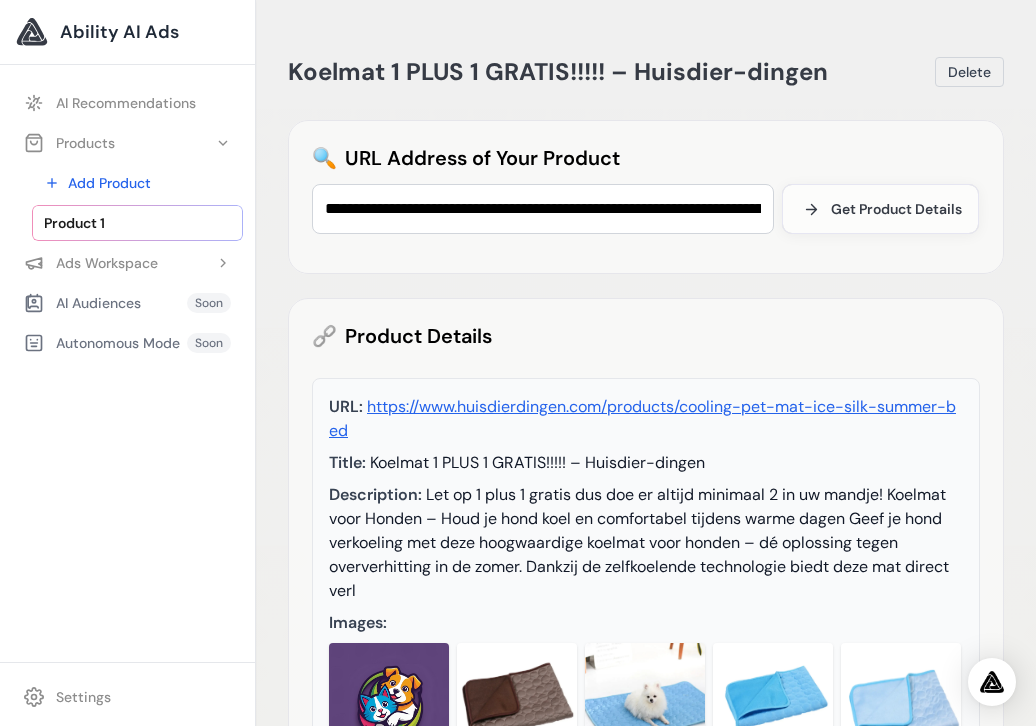click on "Product 1" at bounding box center [137, 223] 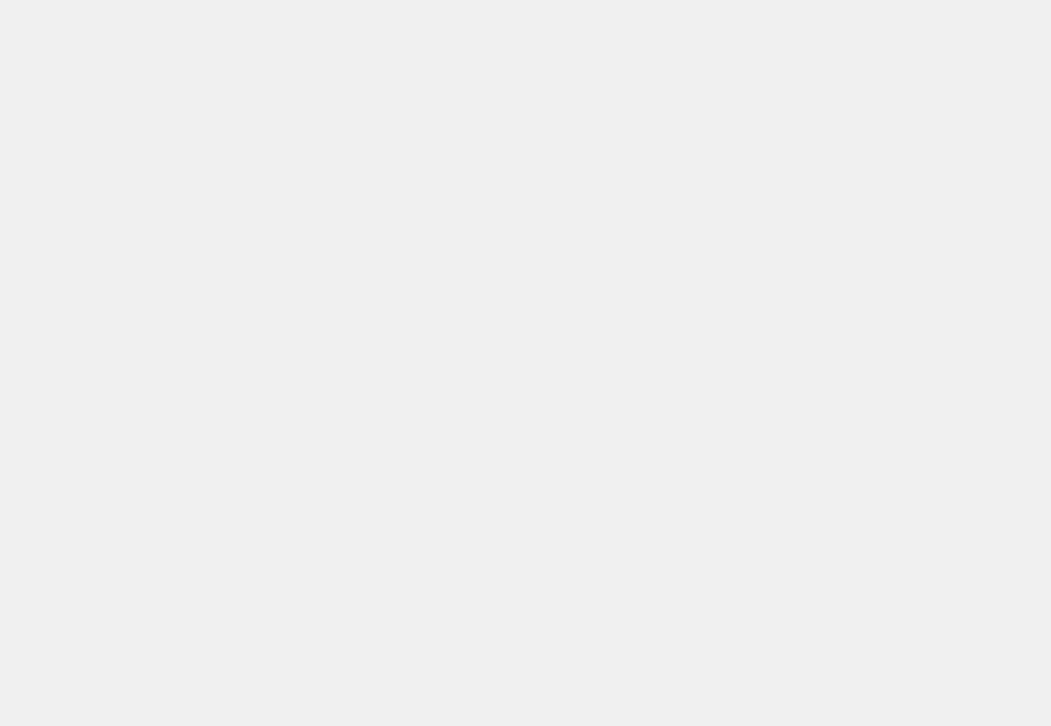 scroll, scrollTop: 0, scrollLeft: 0, axis: both 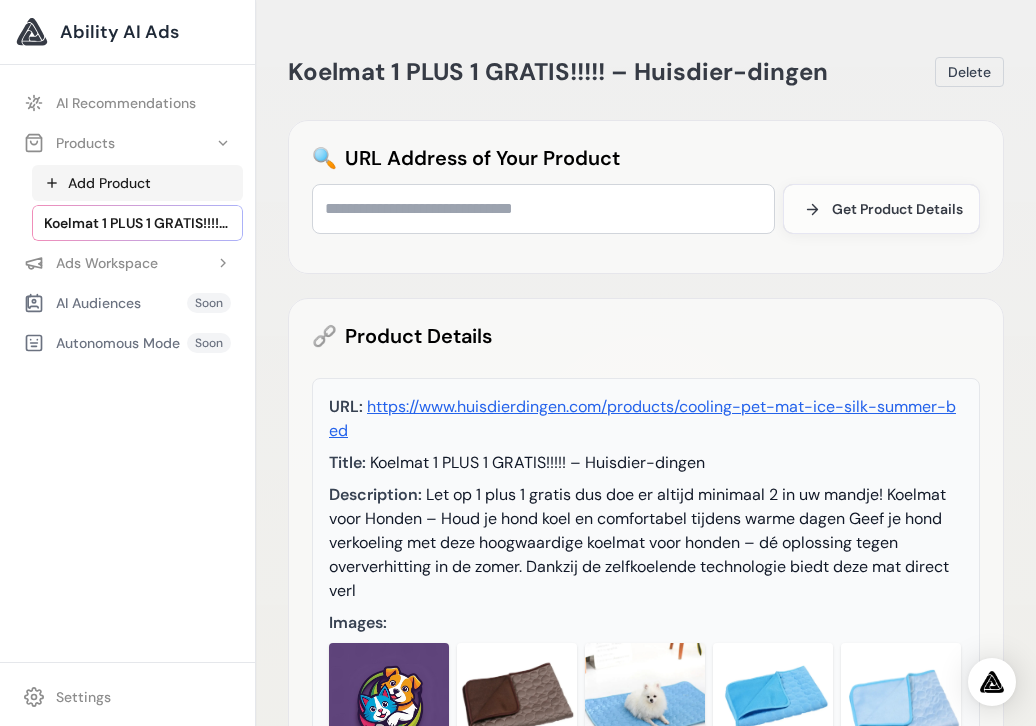click on "Add Product" at bounding box center (137, 183) 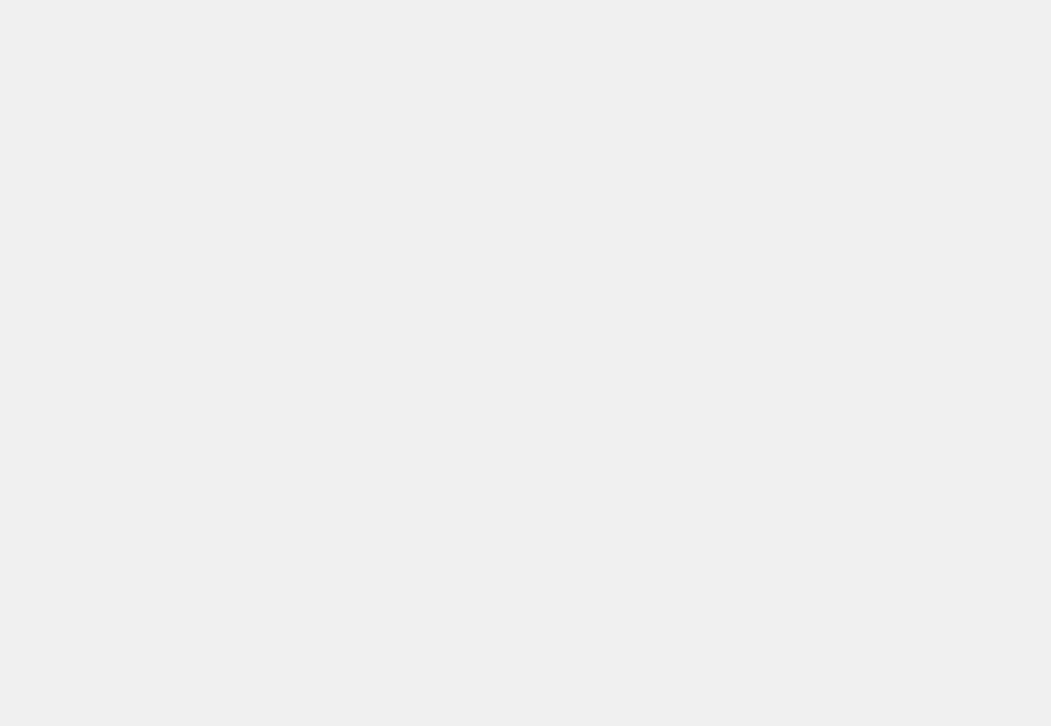 scroll, scrollTop: 0, scrollLeft: 0, axis: both 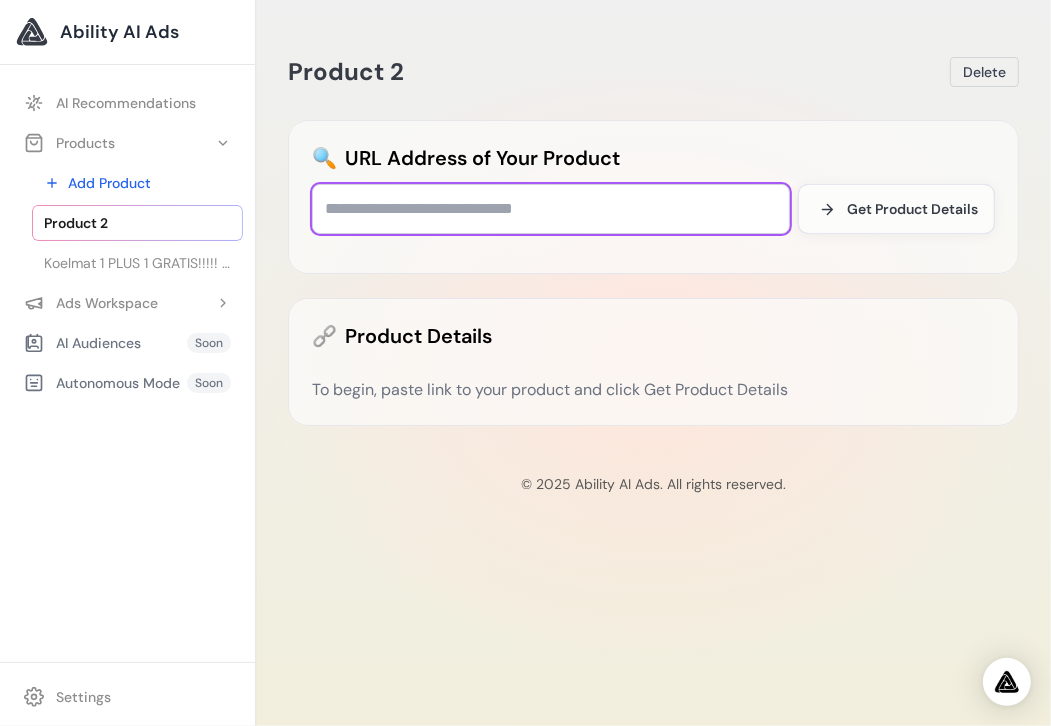 click at bounding box center (551, 209) 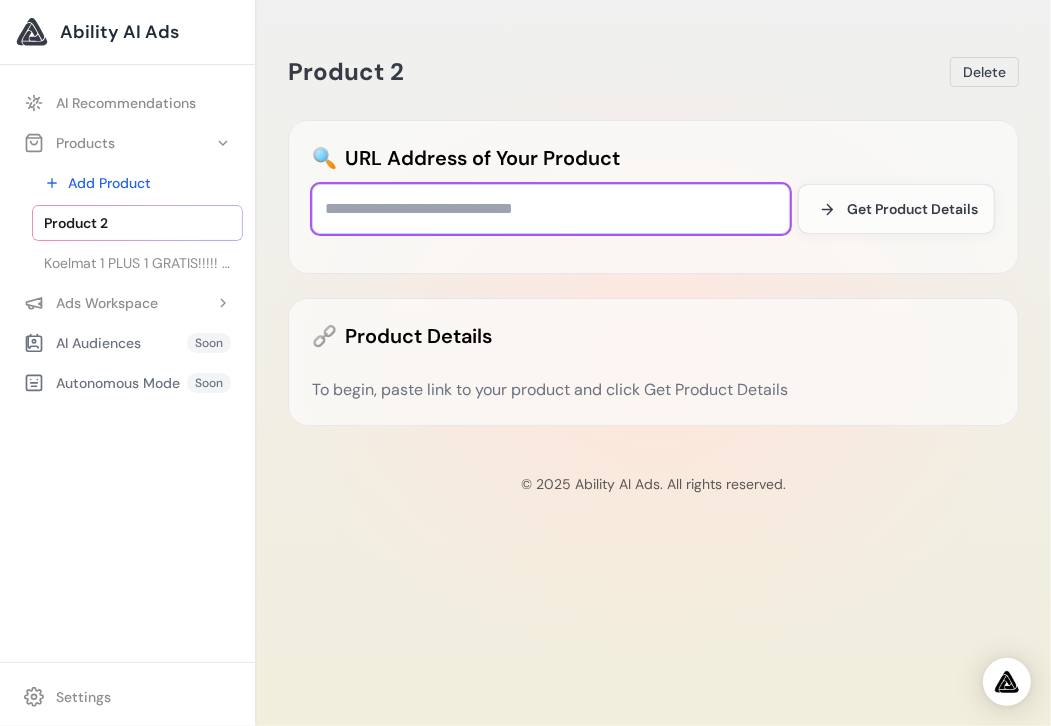 paste on "**********" 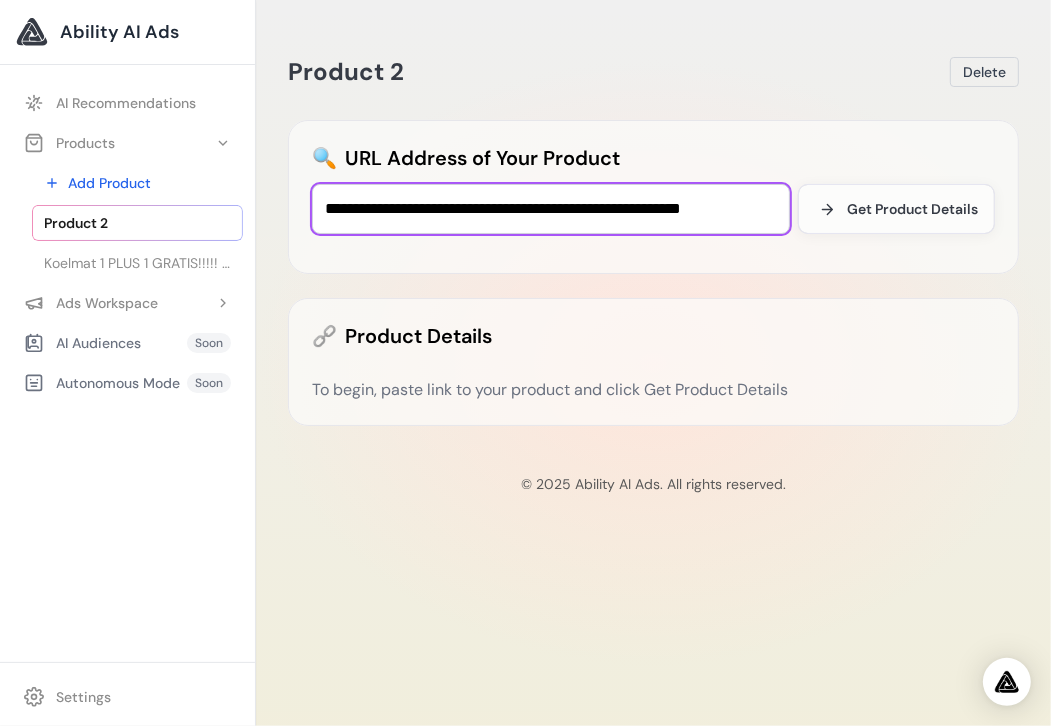 scroll, scrollTop: 0, scrollLeft: 16, axis: horizontal 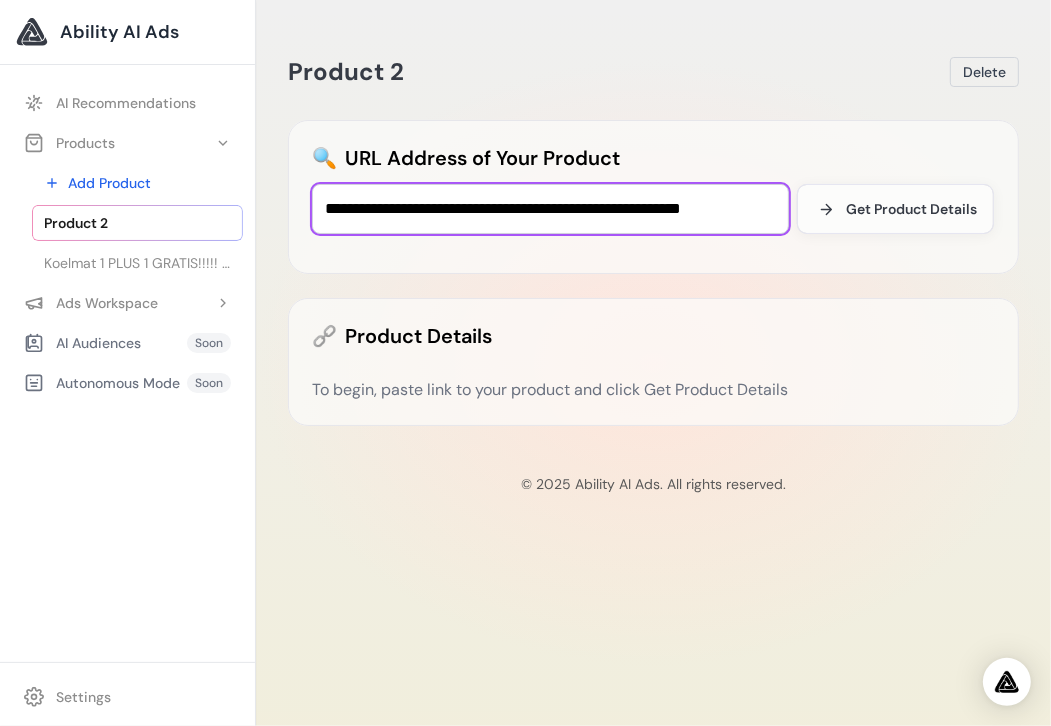type on "**********" 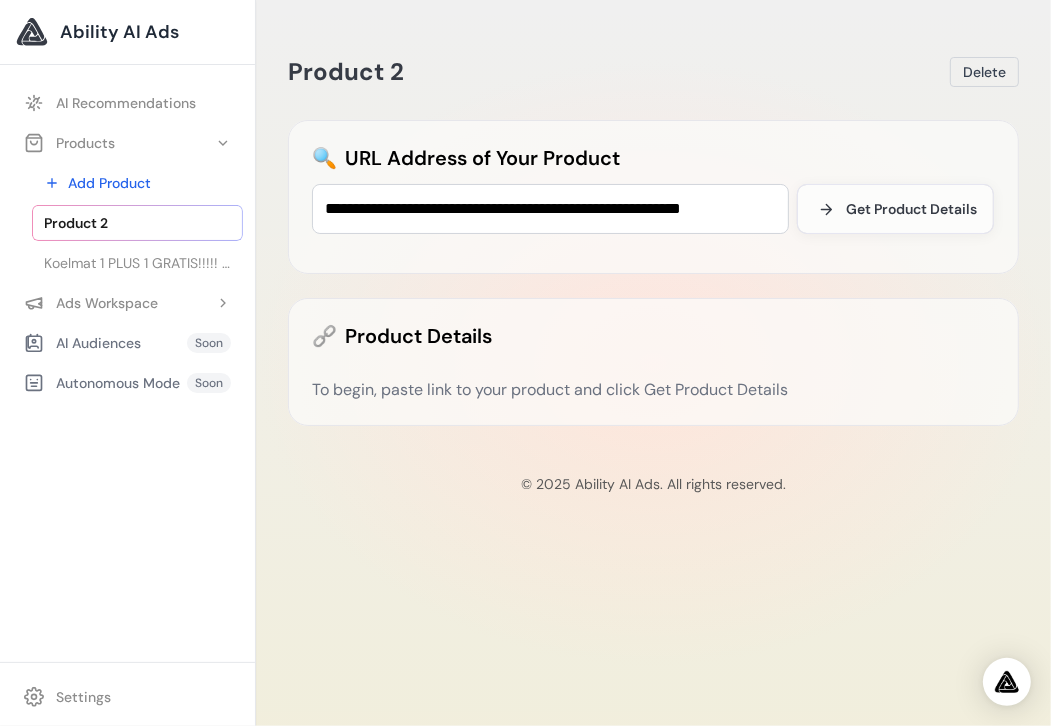 scroll, scrollTop: 0, scrollLeft: 0, axis: both 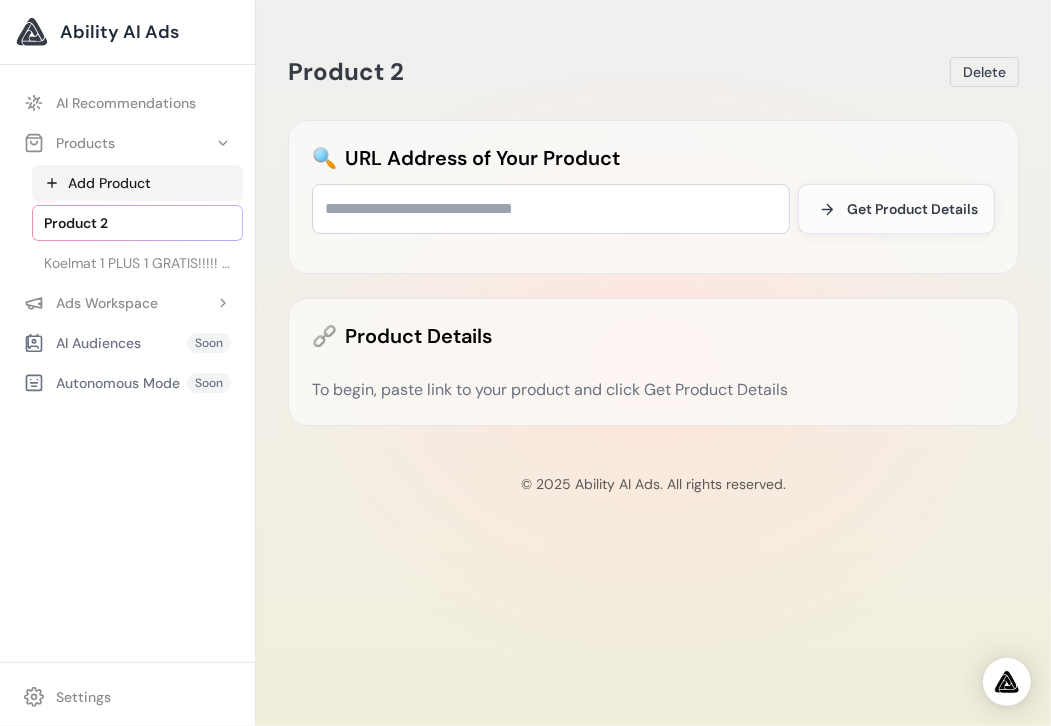 click on "Add Product" at bounding box center [137, 183] 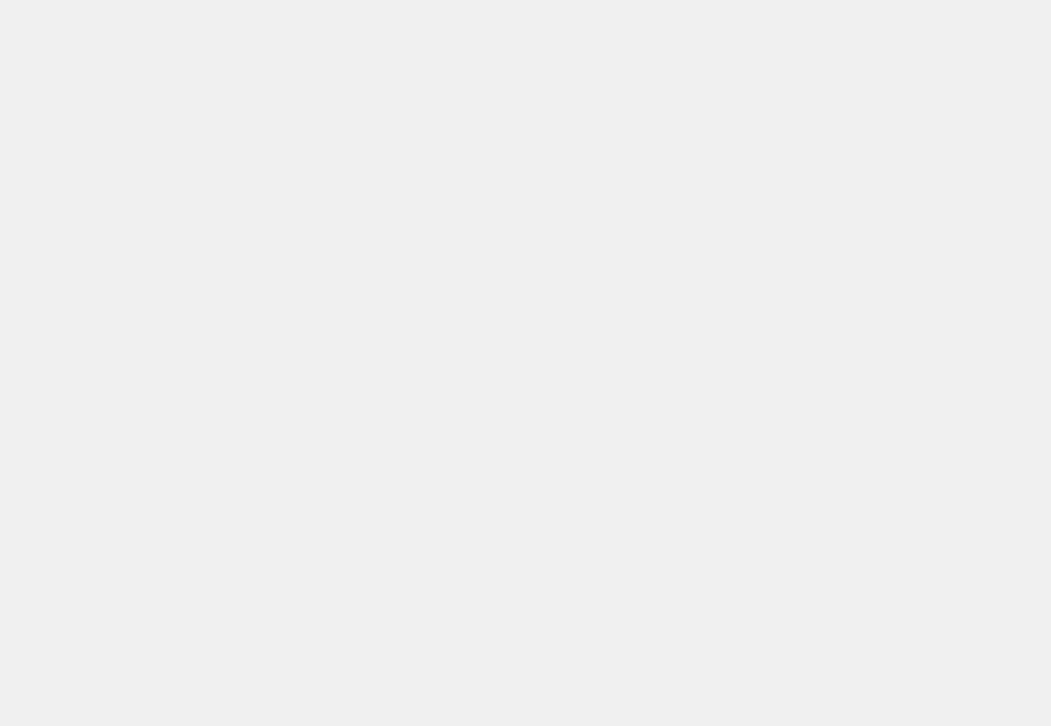 scroll, scrollTop: 0, scrollLeft: 0, axis: both 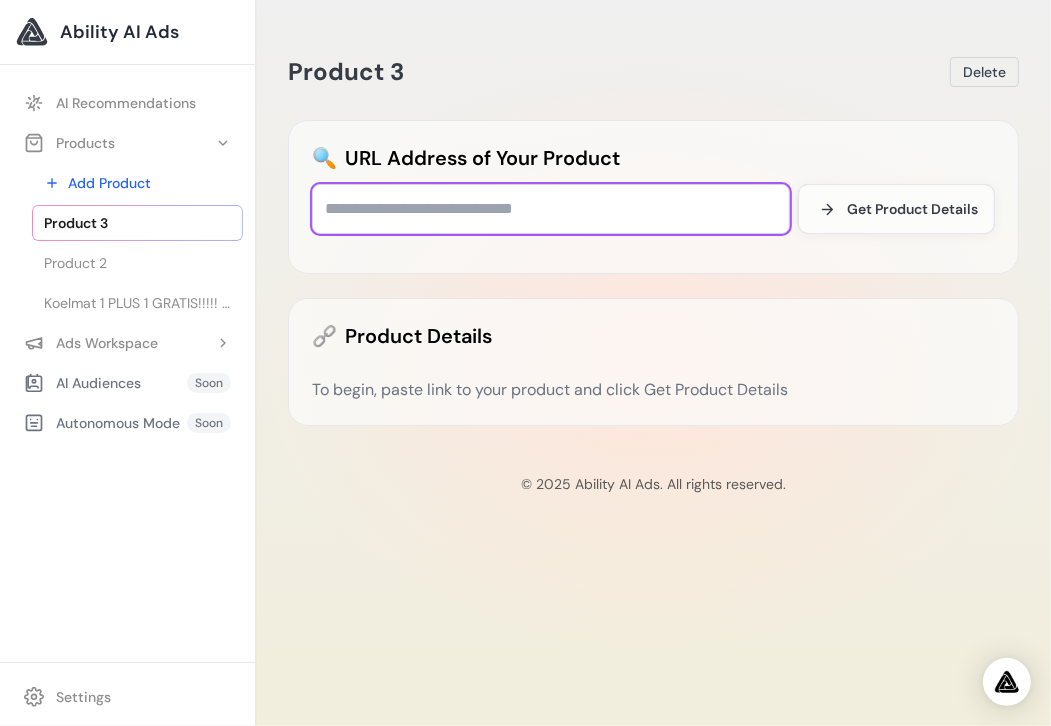 click at bounding box center (551, 209) 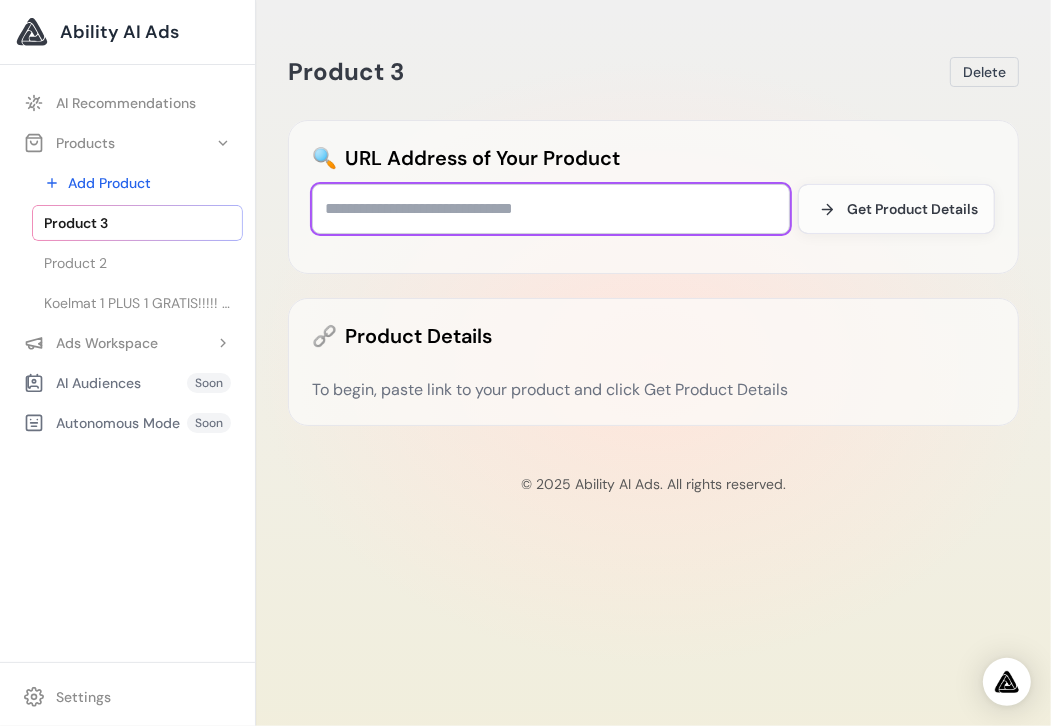 paste on "**********" 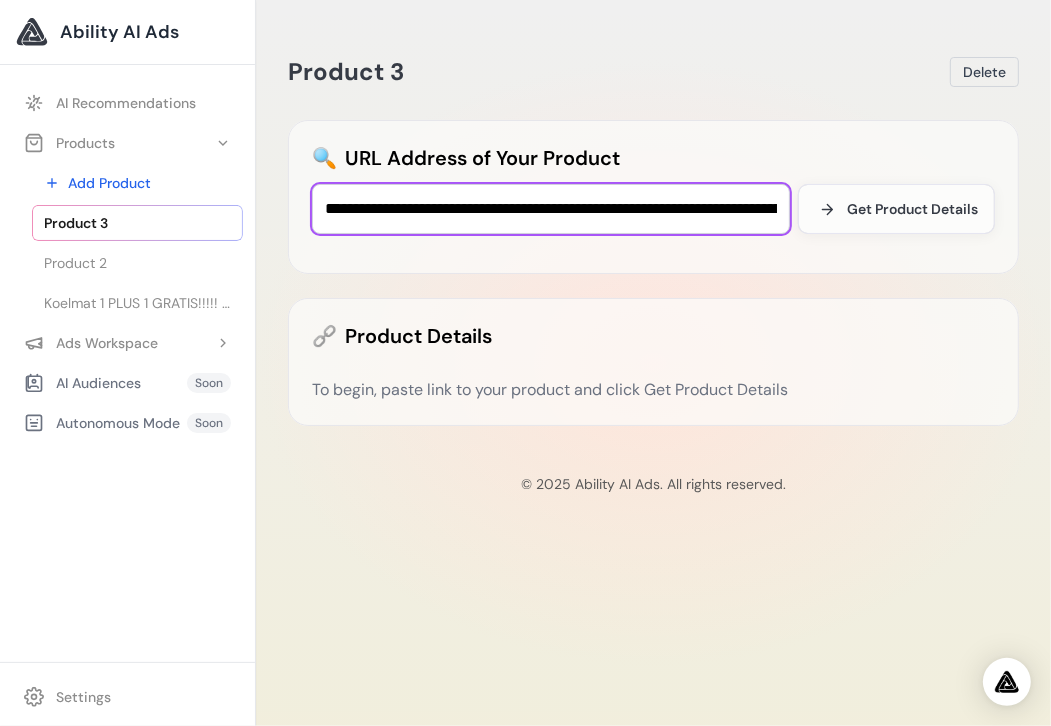 scroll, scrollTop: 0, scrollLeft: 232, axis: horizontal 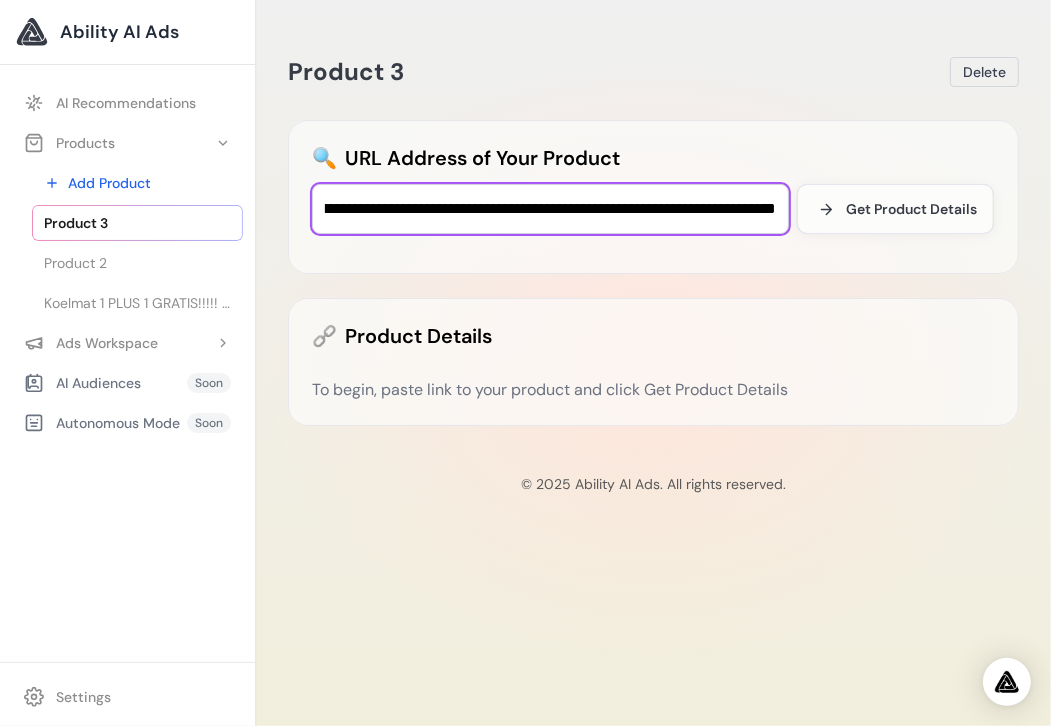 type on "**********" 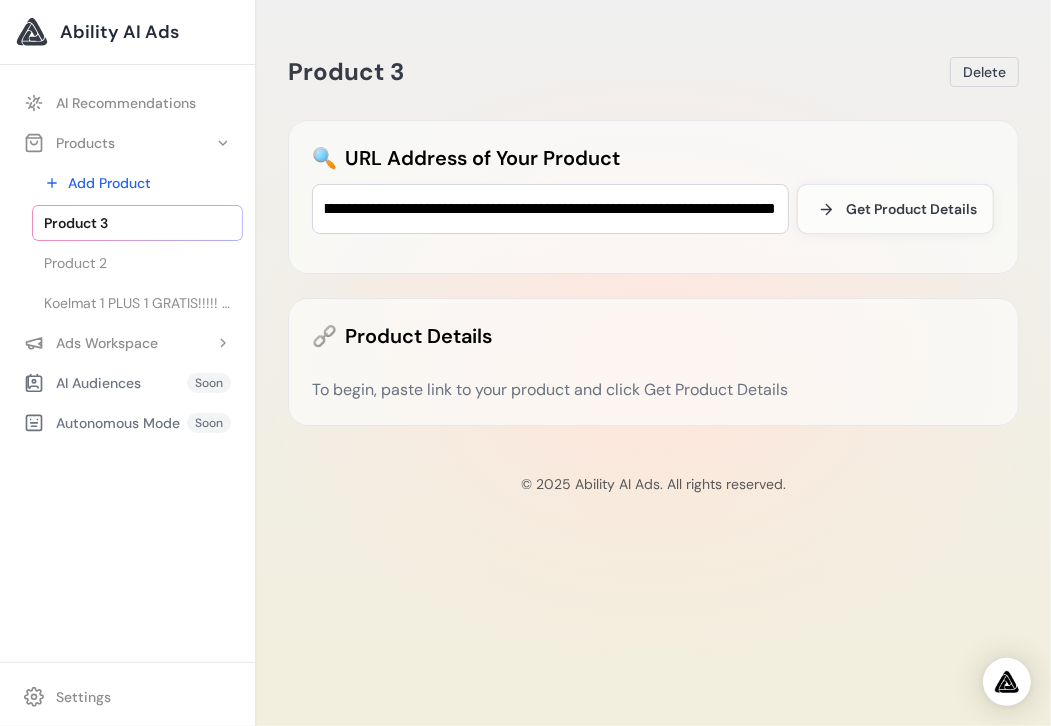 click on "Product 3" at bounding box center [137, 223] 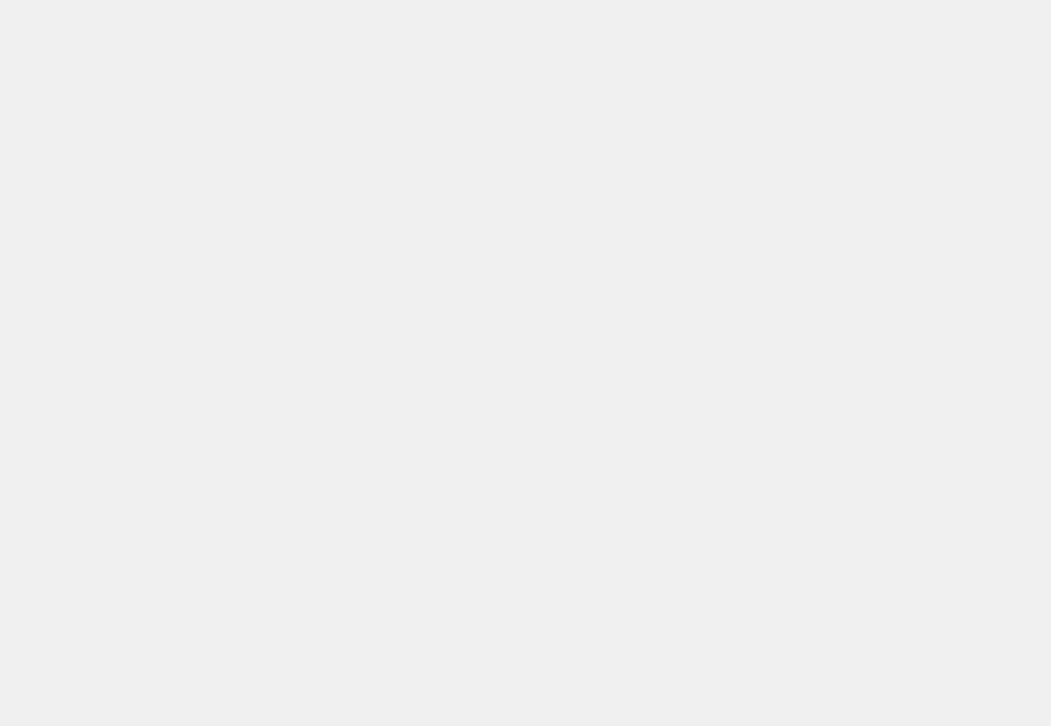 scroll, scrollTop: 0, scrollLeft: 0, axis: both 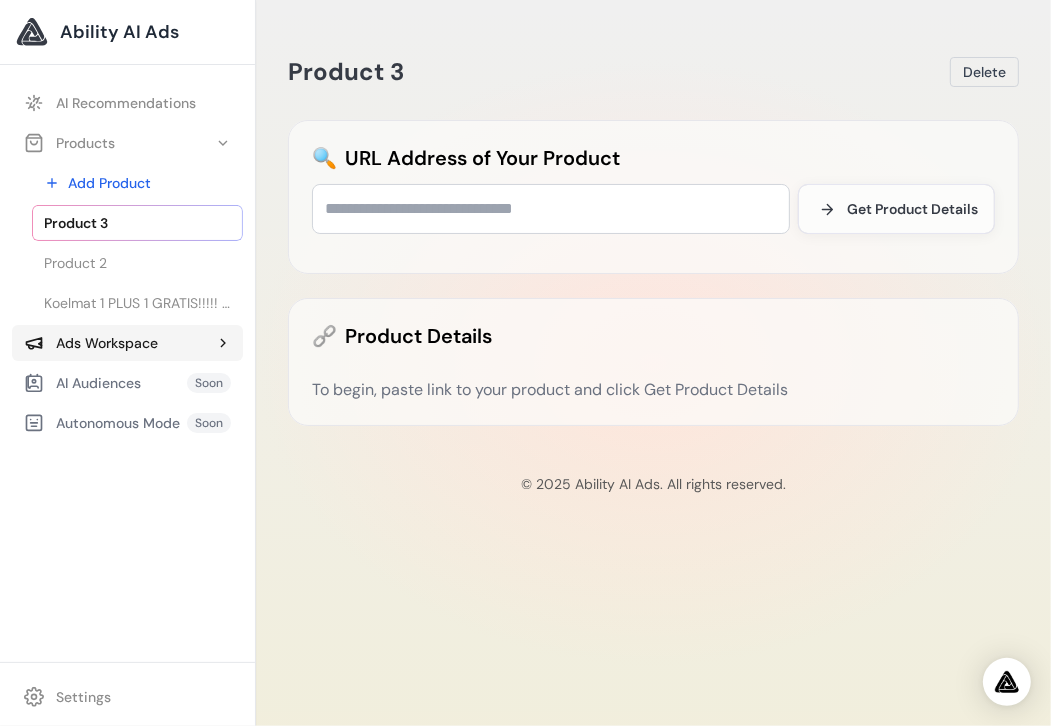 click on "Ads Workspace" at bounding box center (127, 343) 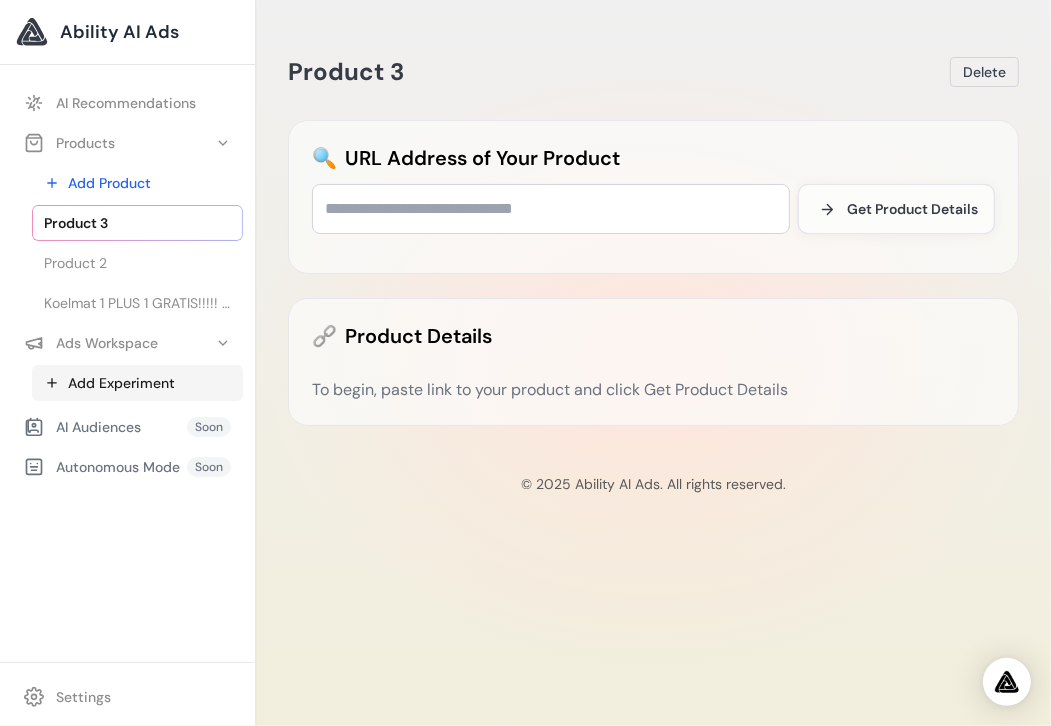 click on "Add Experiment" at bounding box center [137, 183] 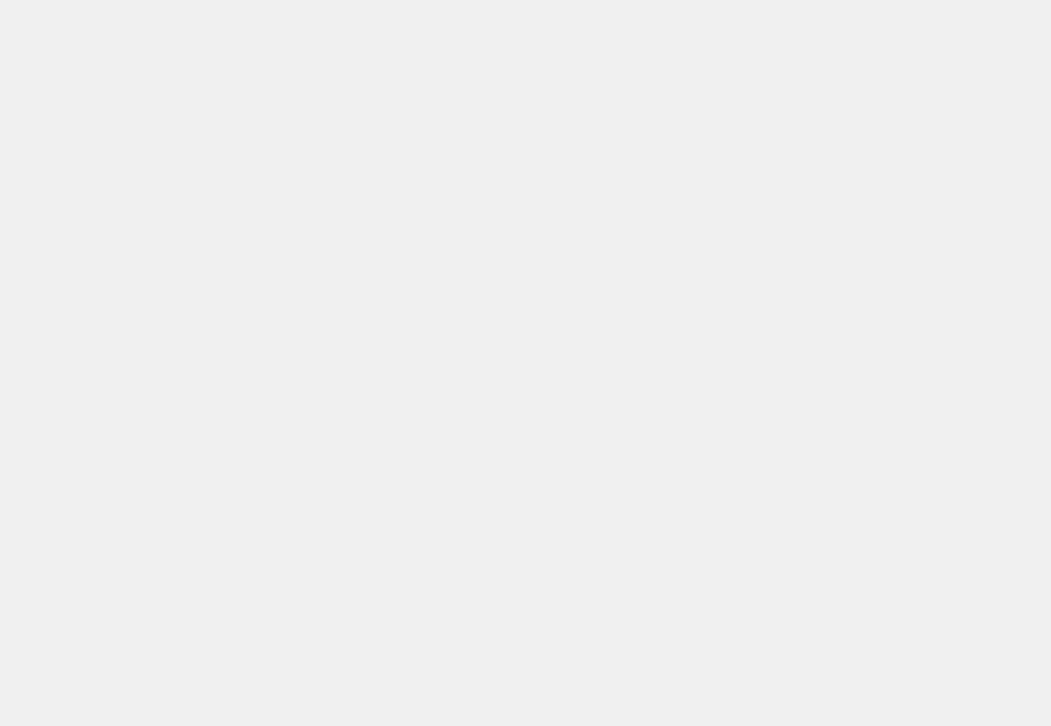 scroll, scrollTop: 0, scrollLeft: 0, axis: both 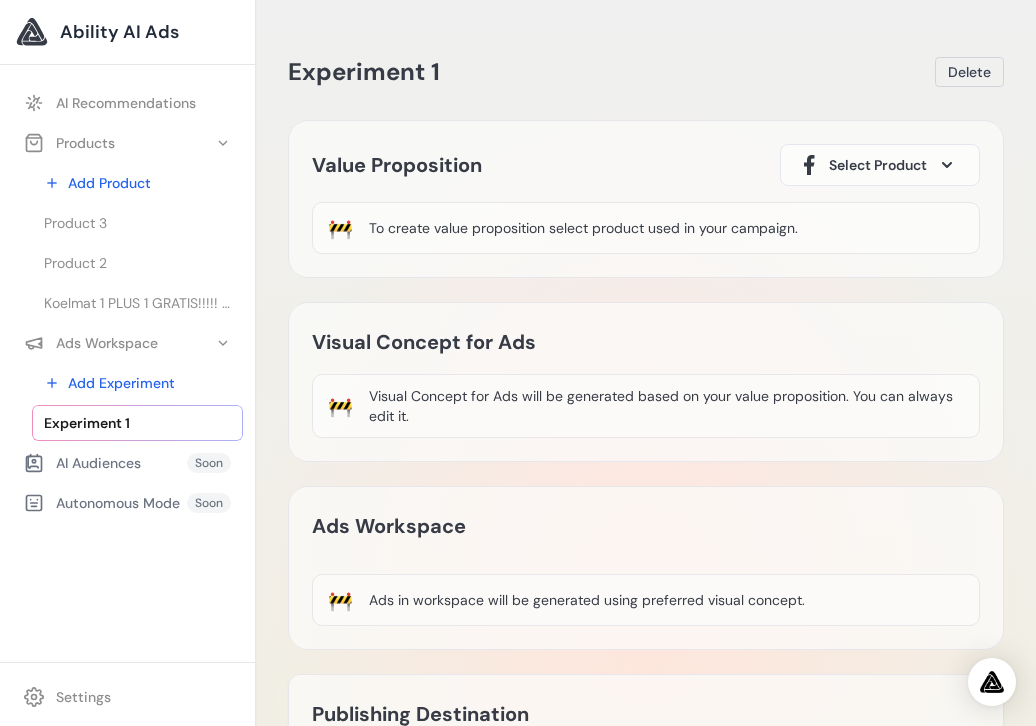 drag, startPoint x: 803, startPoint y: 225, endPoint x: 367, endPoint y: 230, distance: 436.02866 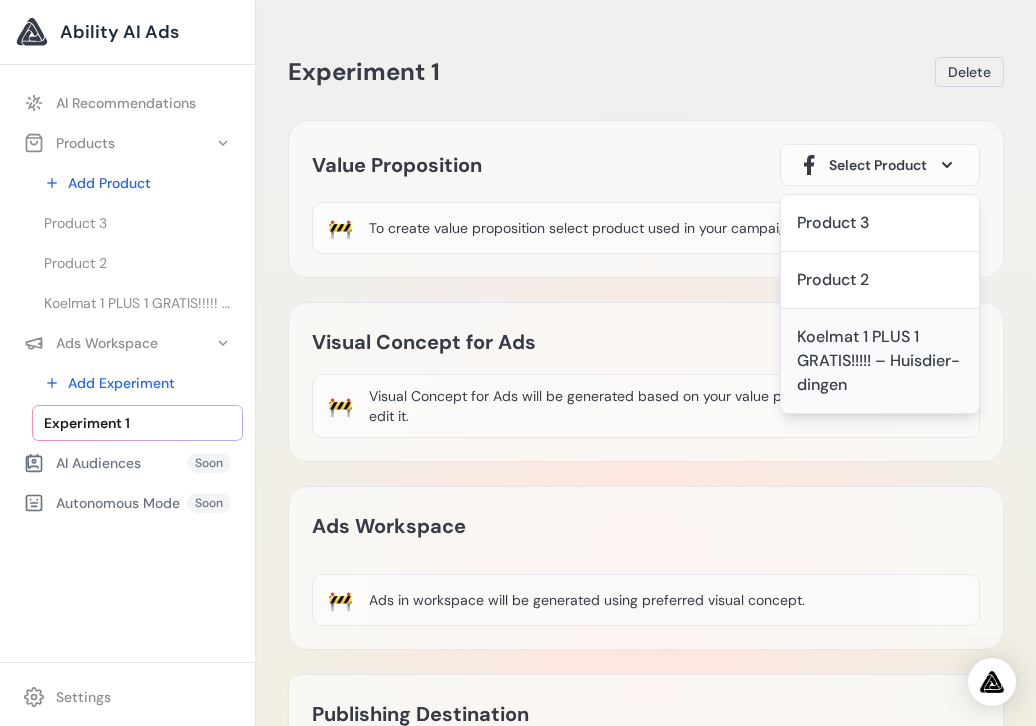 click on "Koelmat 1 PLUS 1 GRATIS!!!!!
– Huisdier-dingen" at bounding box center [833, 223] 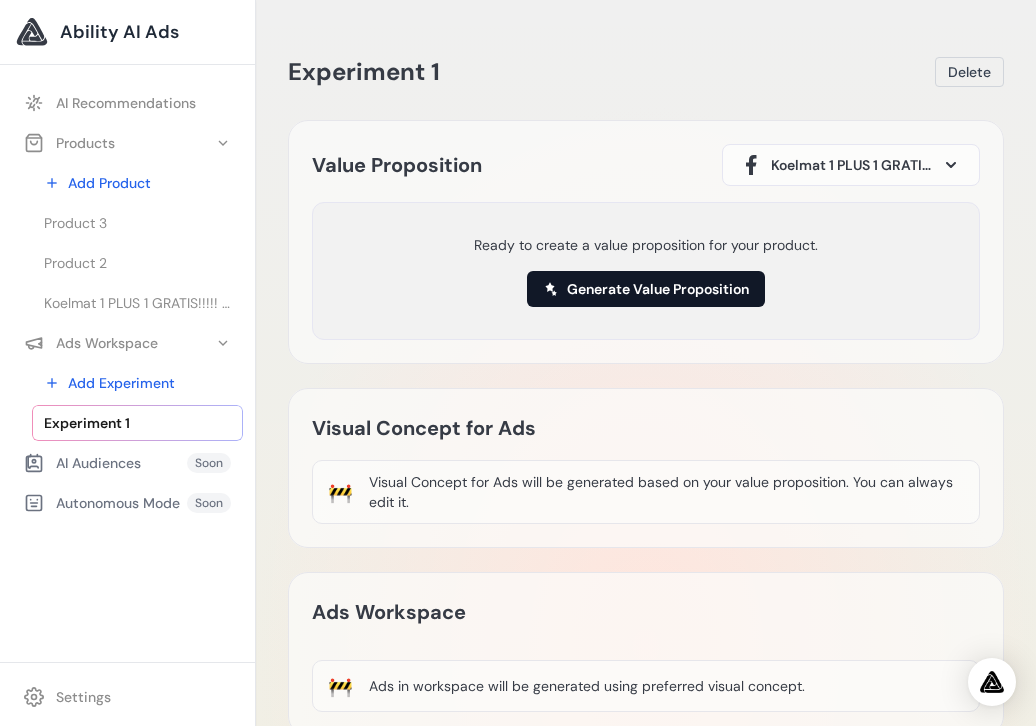 click on "Generate Value Proposition" at bounding box center [646, 289] 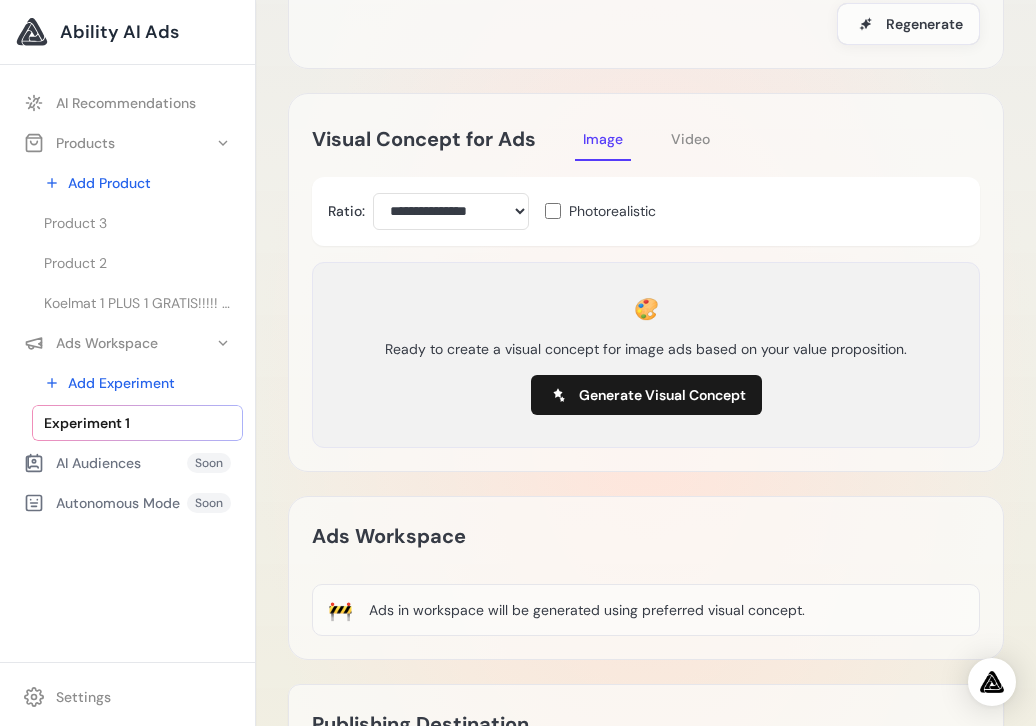 scroll, scrollTop: 500, scrollLeft: 0, axis: vertical 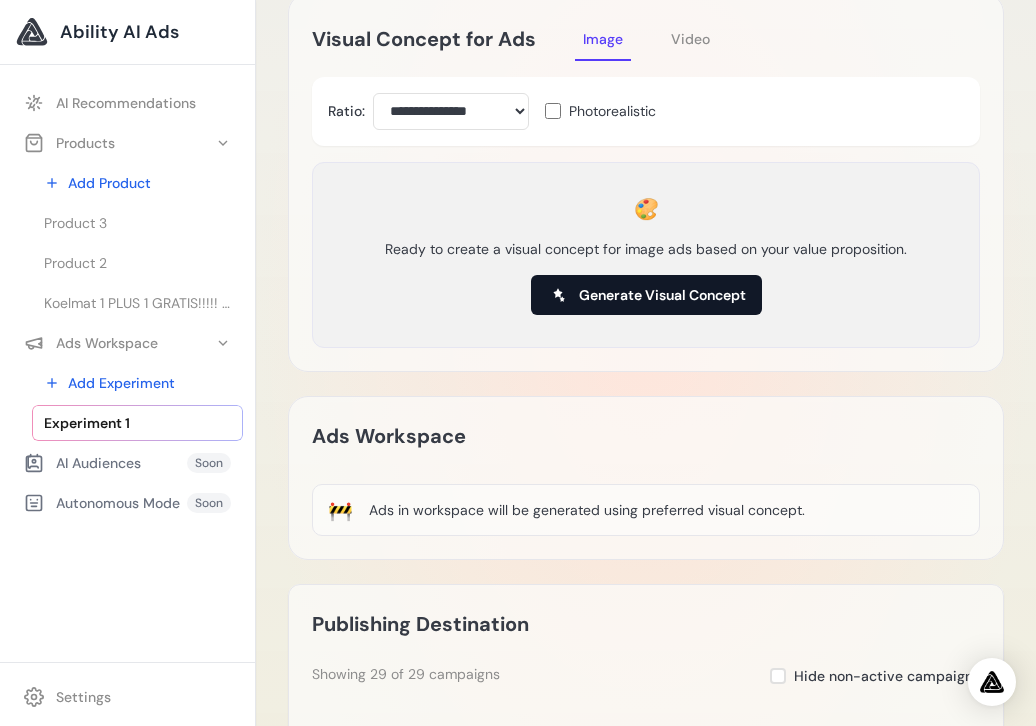 click on "Generate Visual Concept" at bounding box center [662, 295] 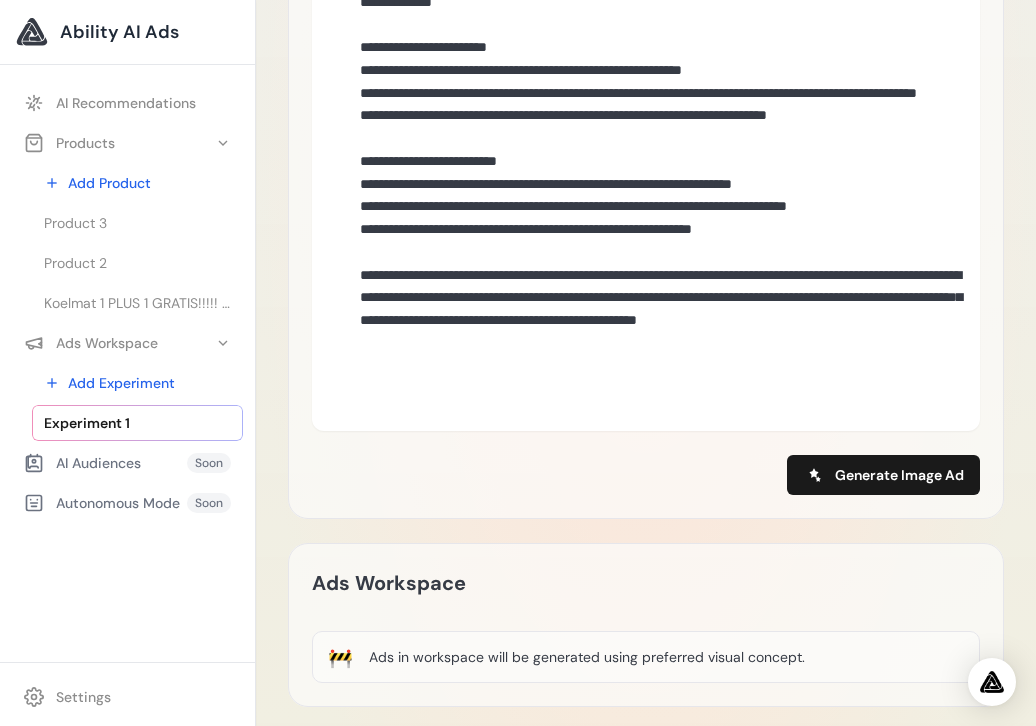 scroll, scrollTop: 1000, scrollLeft: 0, axis: vertical 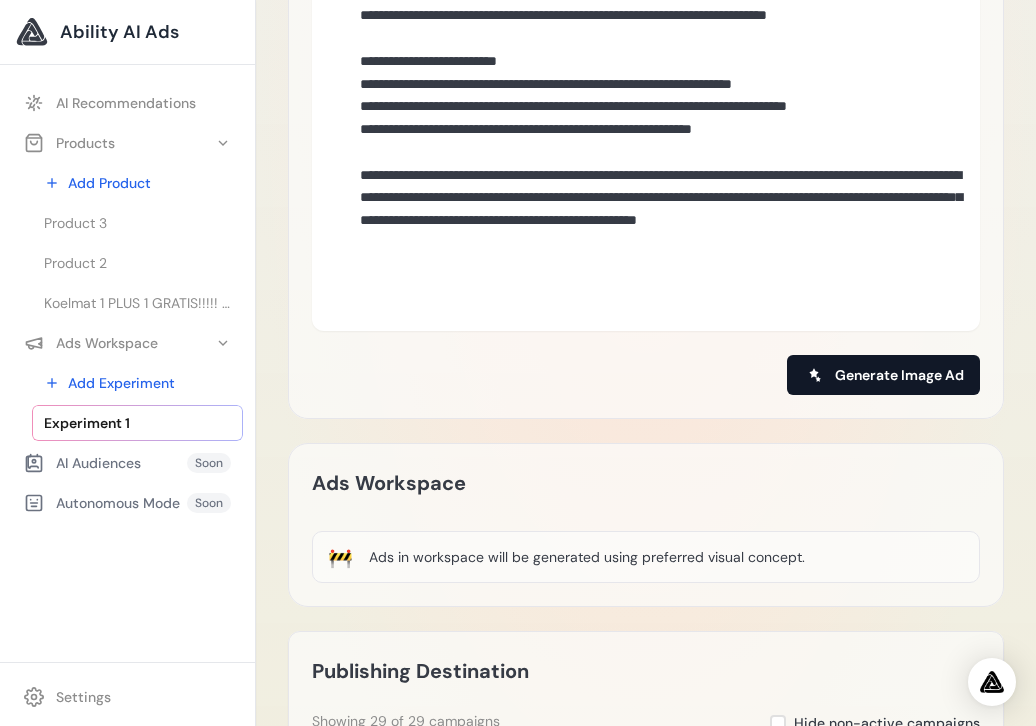 click on "Generate Image Ad" at bounding box center (899, 375) 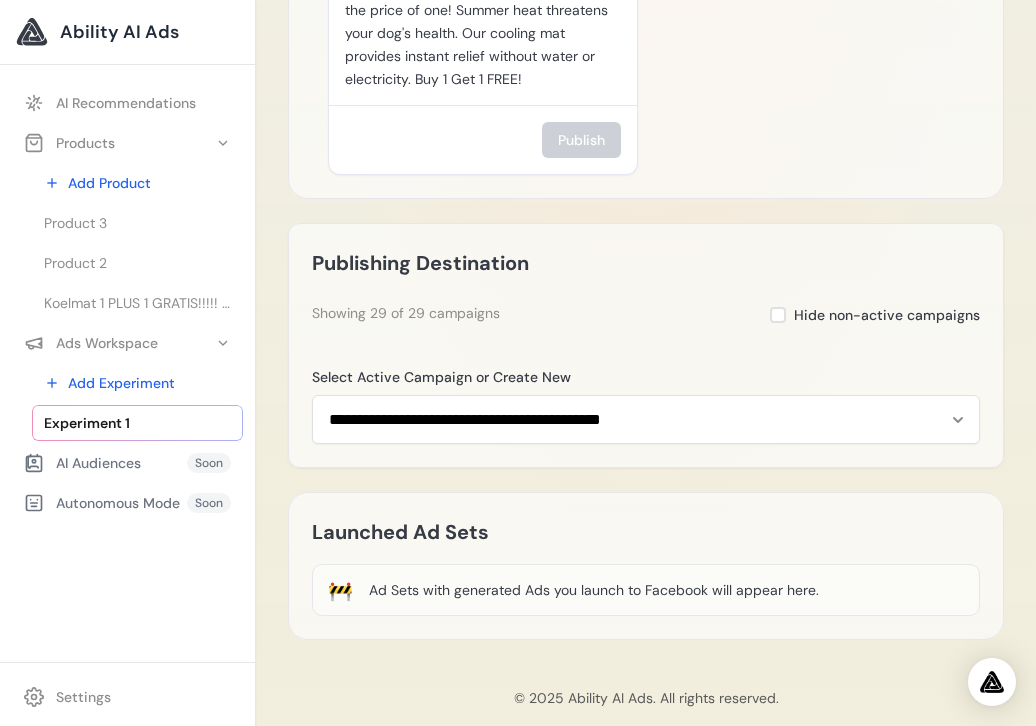 scroll, scrollTop: 1886, scrollLeft: 0, axis: vertical 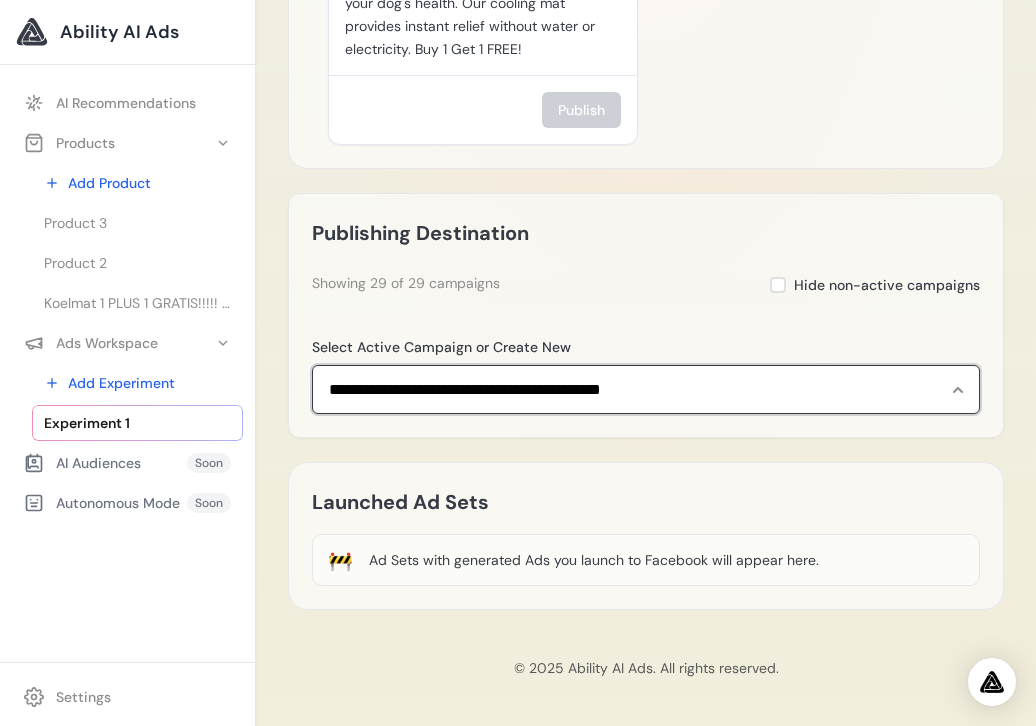 click on "**********" at bounding box center [646, 390] 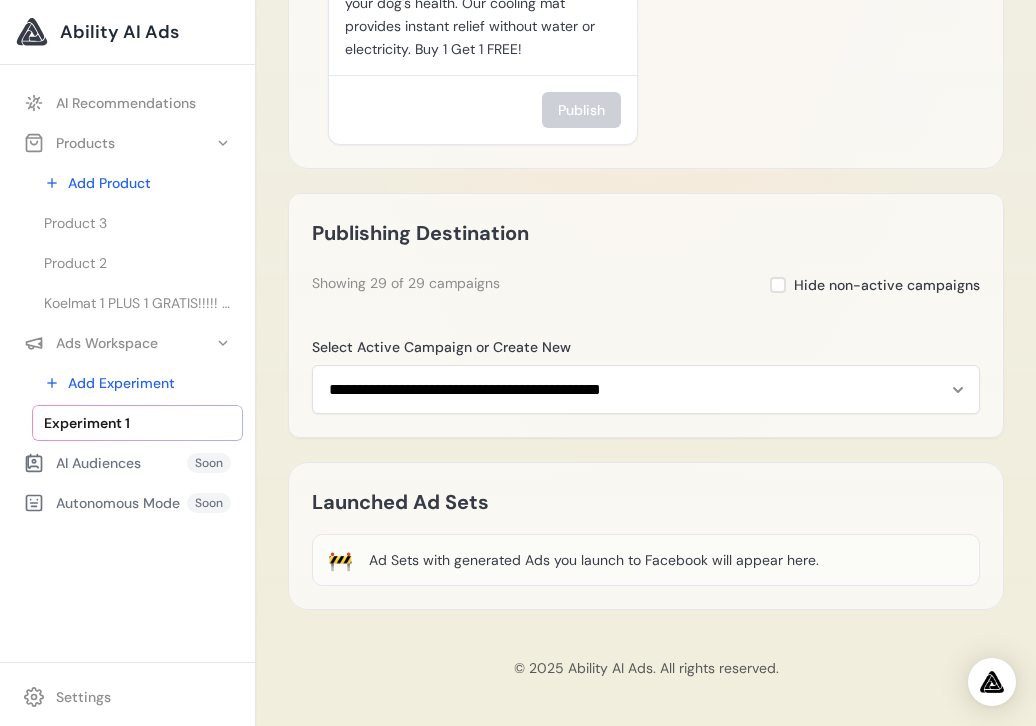 click on "**********" at bounding box center (646, 316) 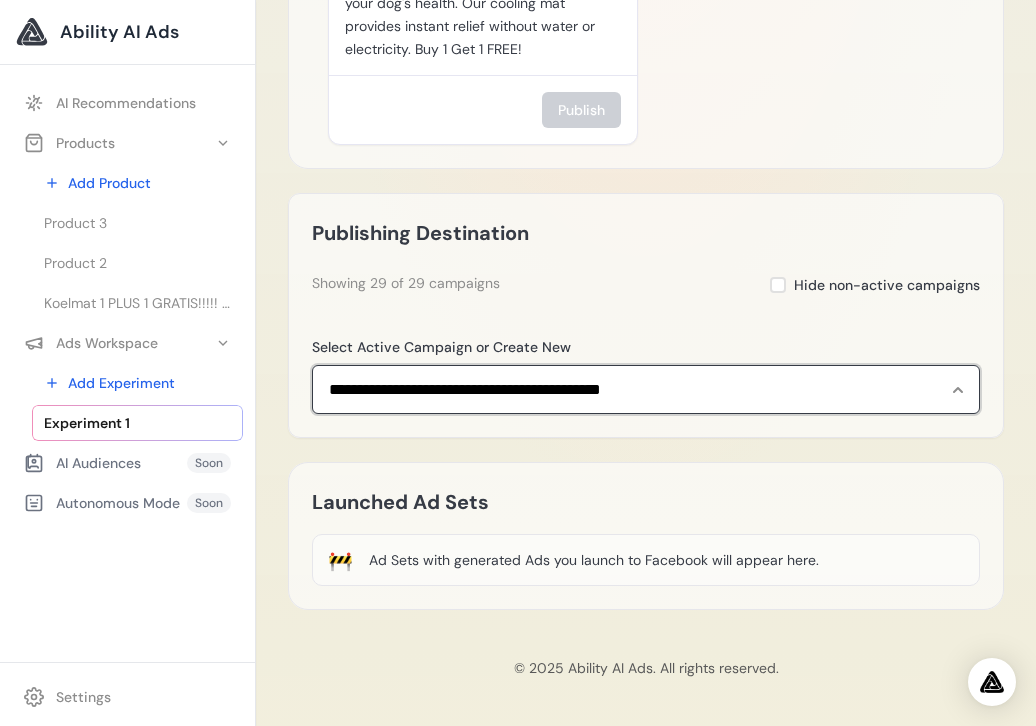 click on "**********" at bounding box center [646, 390] 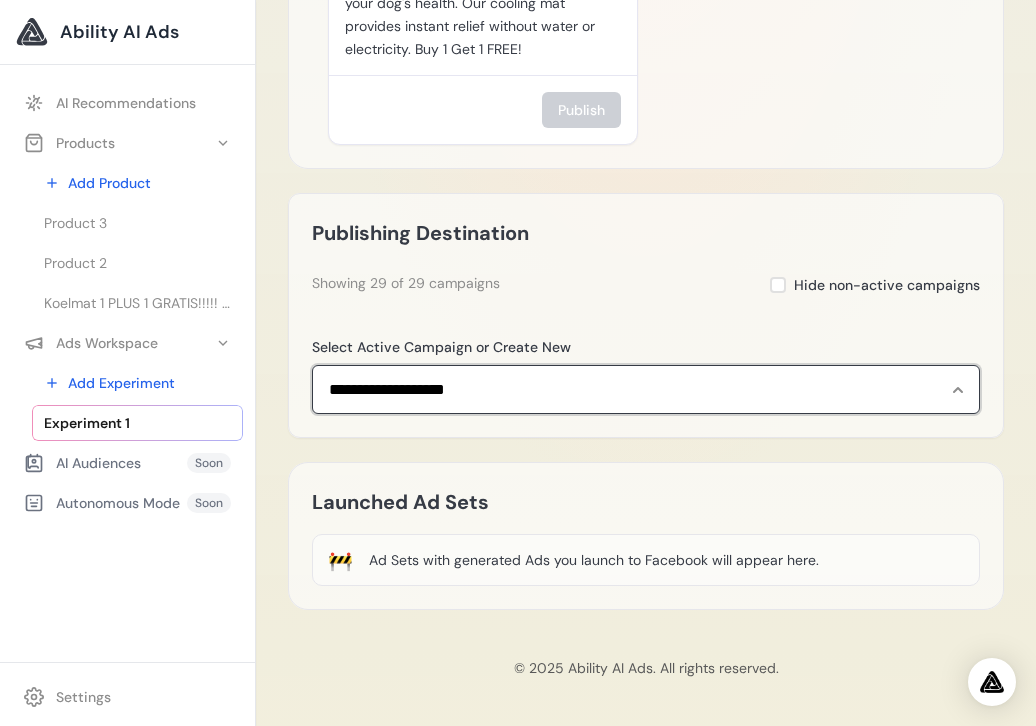 click on "**********" at bounding box center (646, 390) 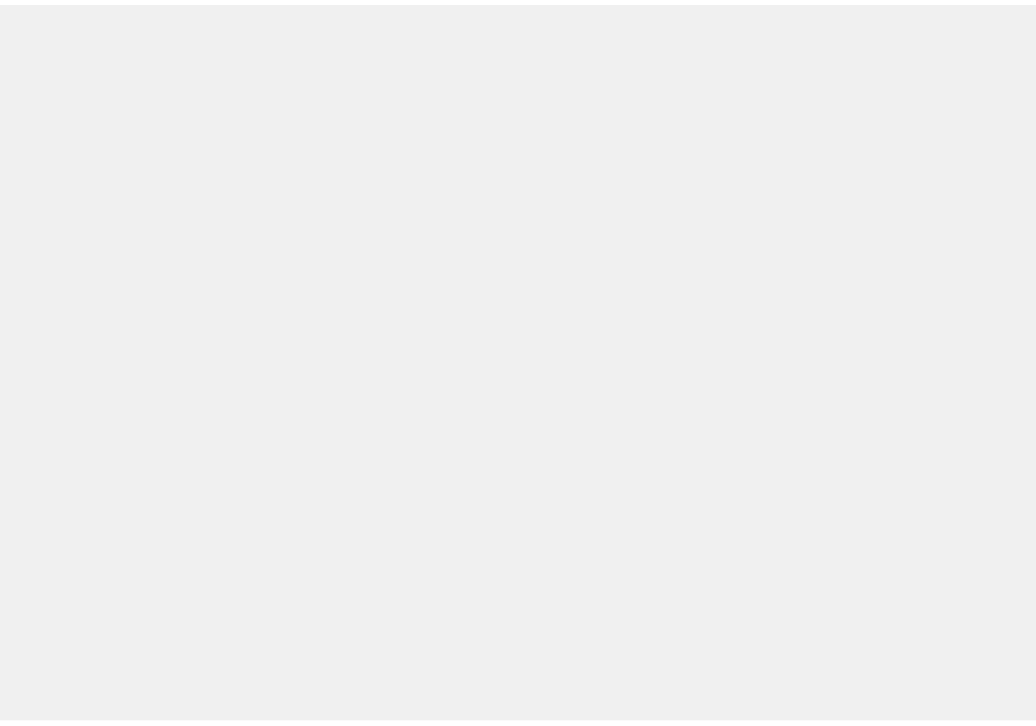 scroll, scrollTop: 0, scrollLeft: 0, axis: both 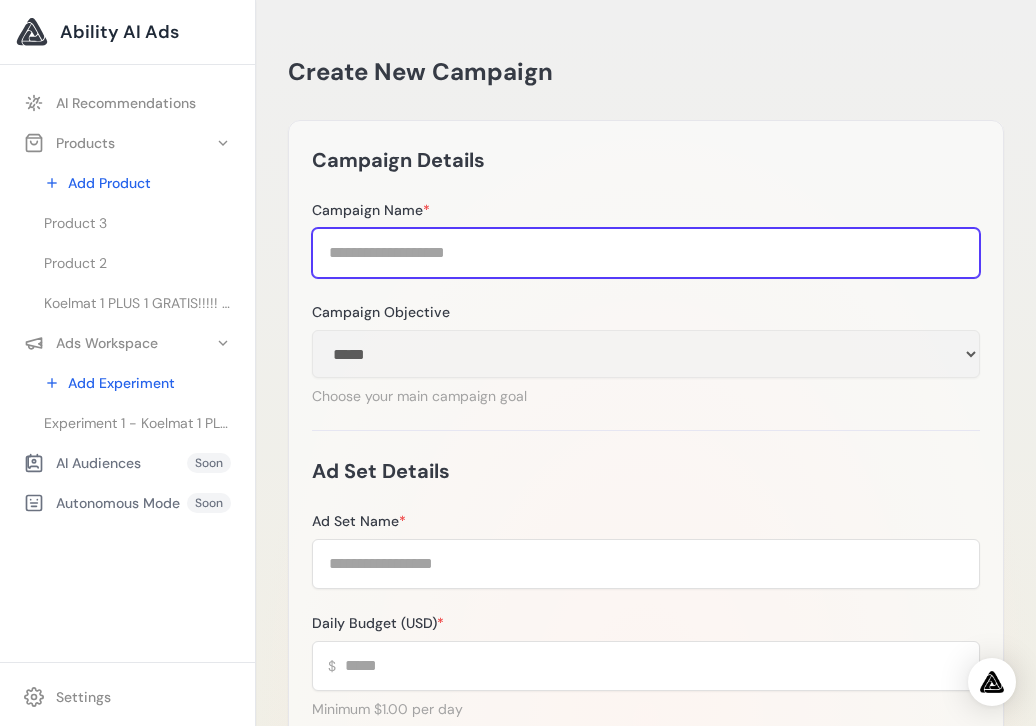 click on "Campaign Name  *" at bounding box center (646, 253) 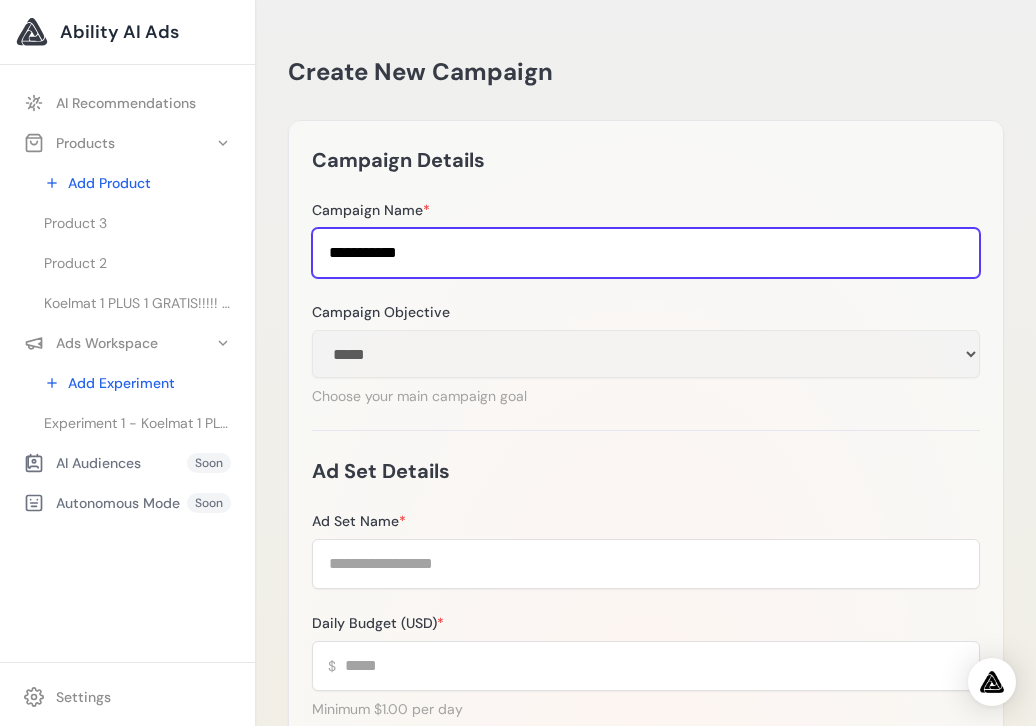 type on "**********" 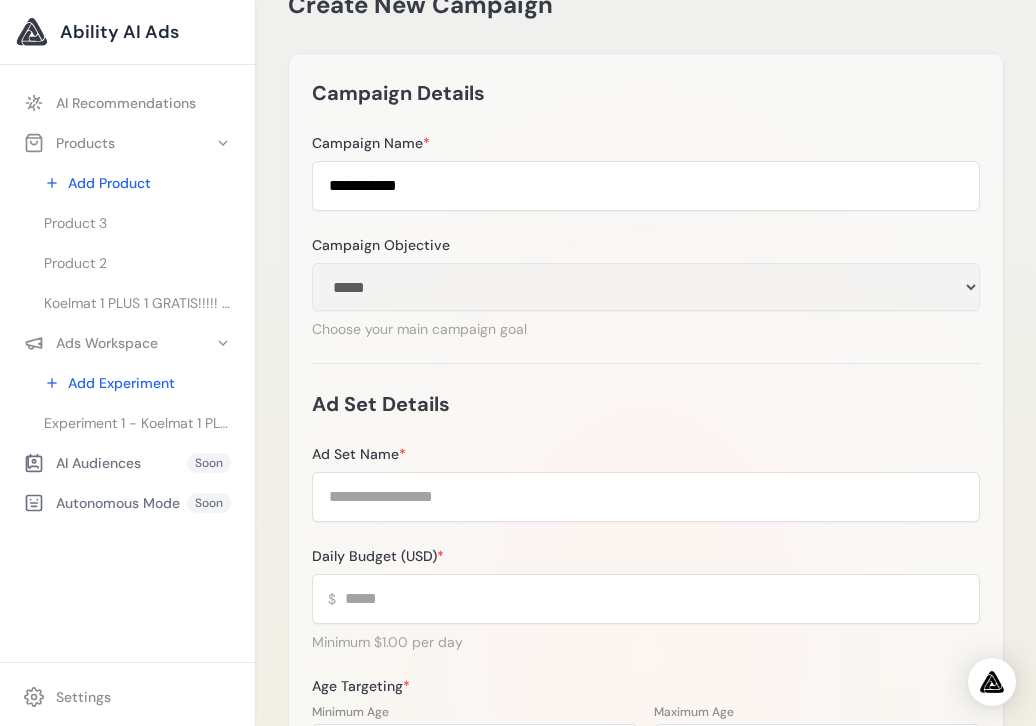 scroll, scrollTop: 200, scrollLeft: 0, axis: vertical 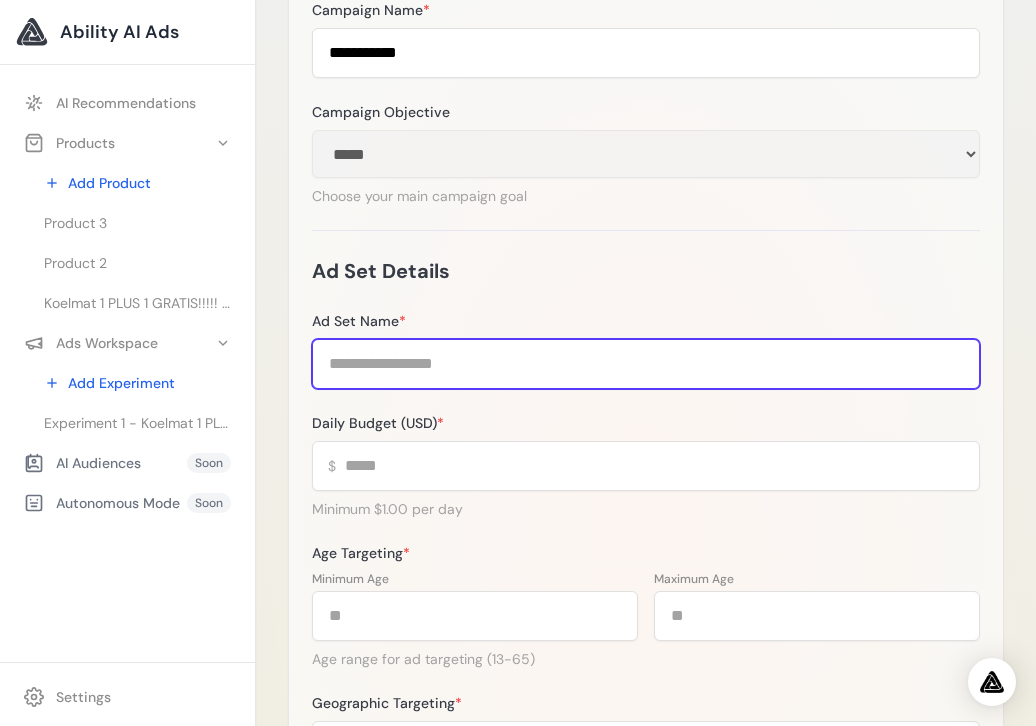 click on "Ad Set Name  *" at bounding box center [646, 364] 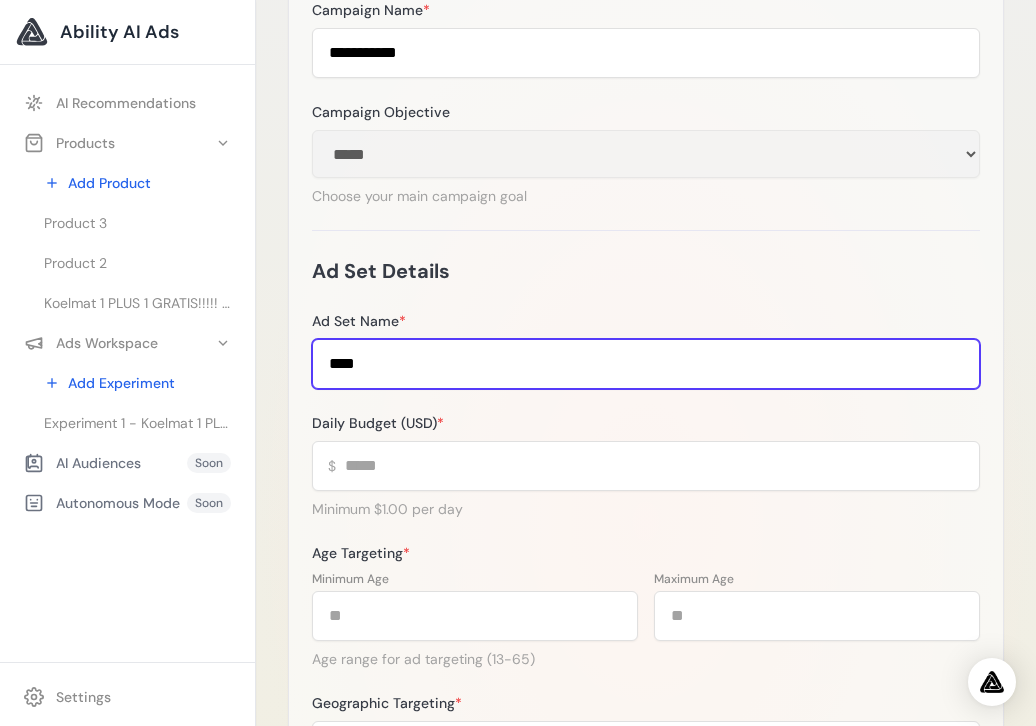 scroll, scrollTop: 300, scrollLeft: 0, axis: vertical 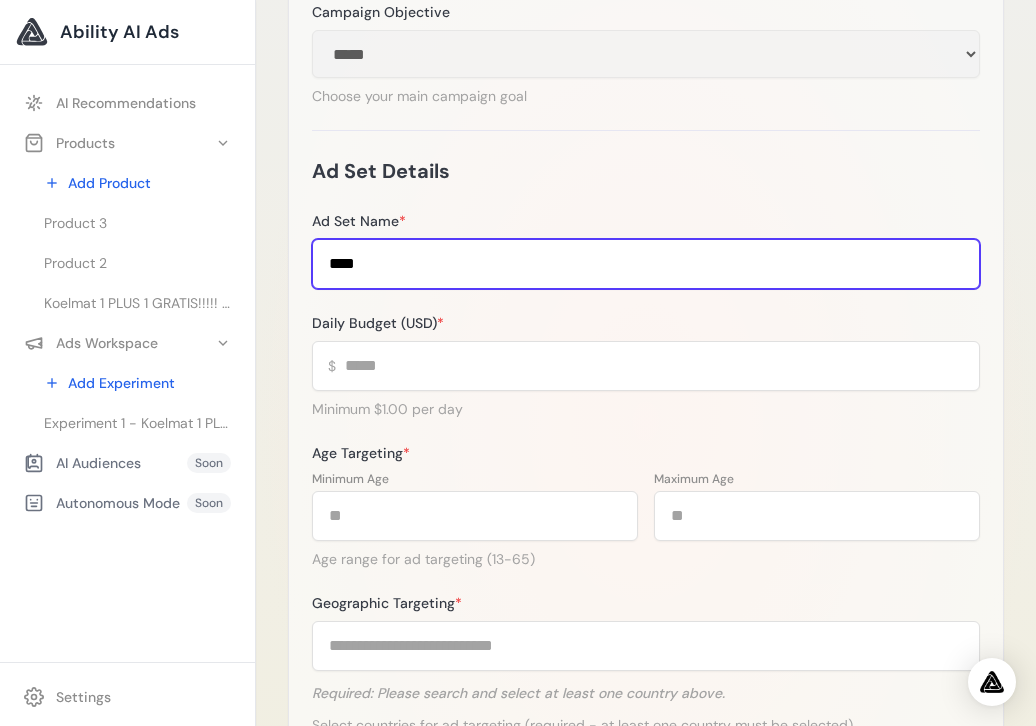 type on "****" 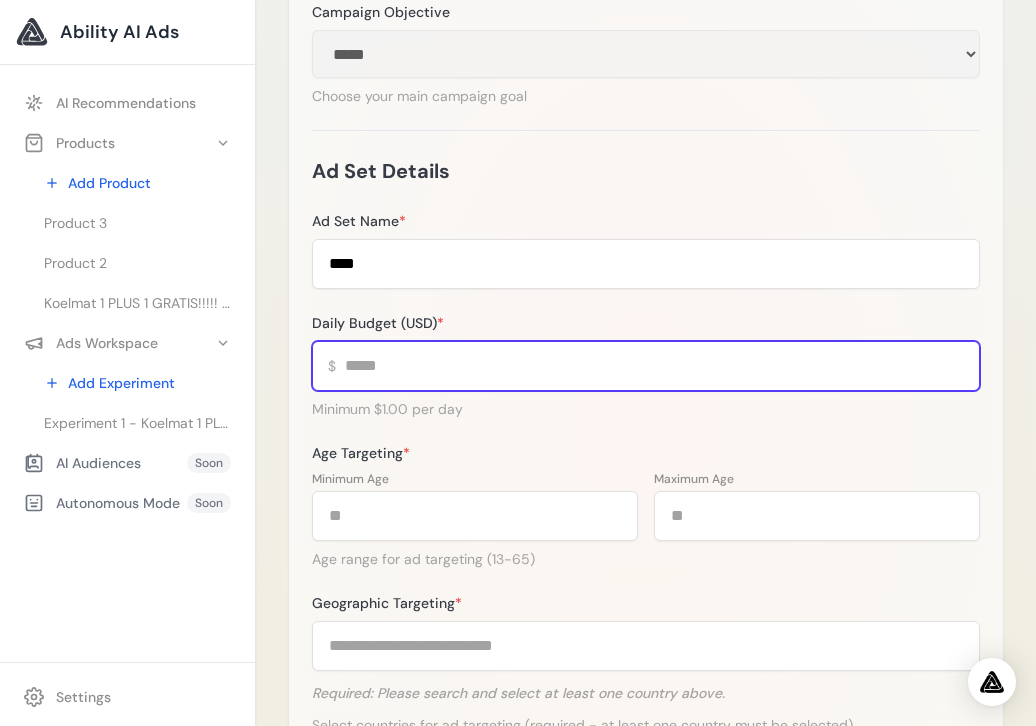 click on "Daily Budget (USD)  *" at bounding box center (646, 366) 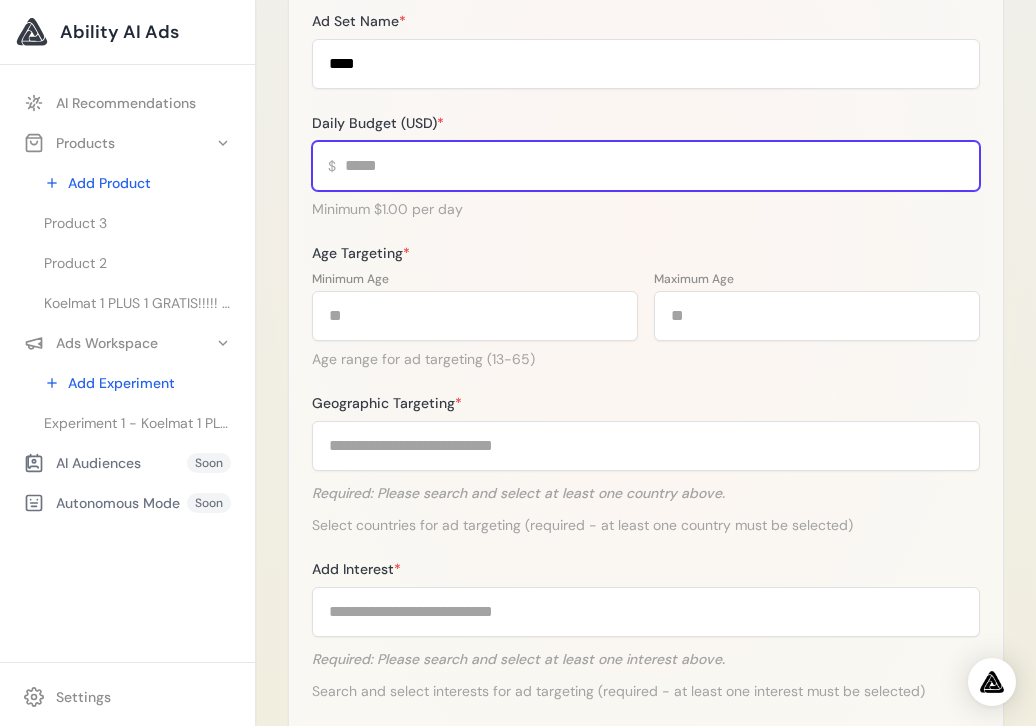 scroll, scrollTop: 600, scrollLeft: 0, axis: vertical 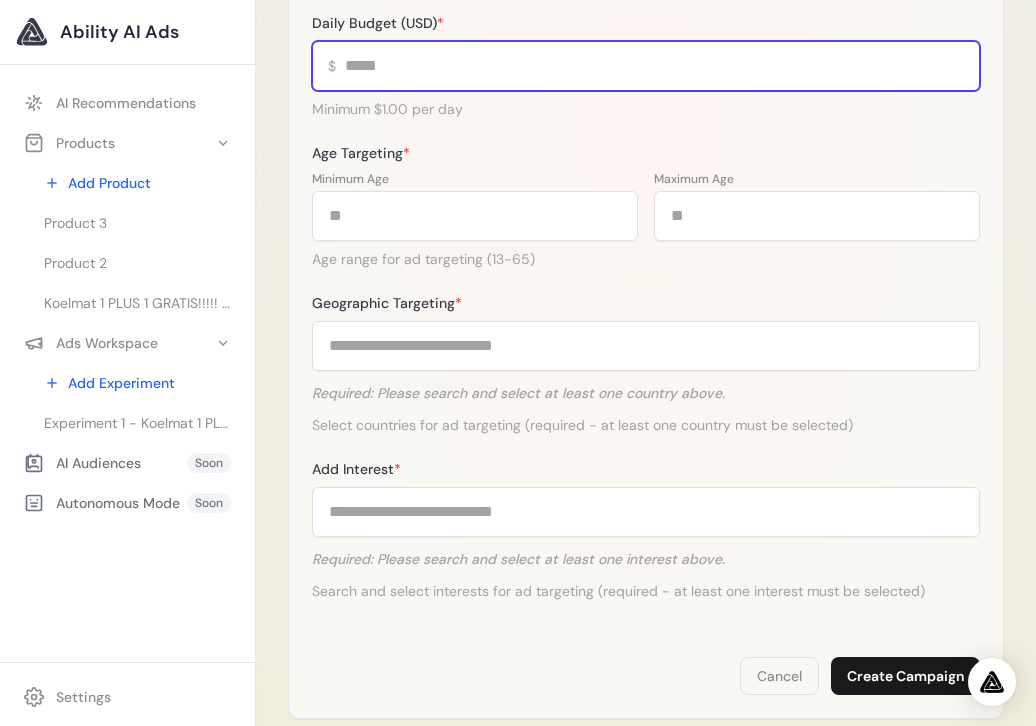 type on "**" 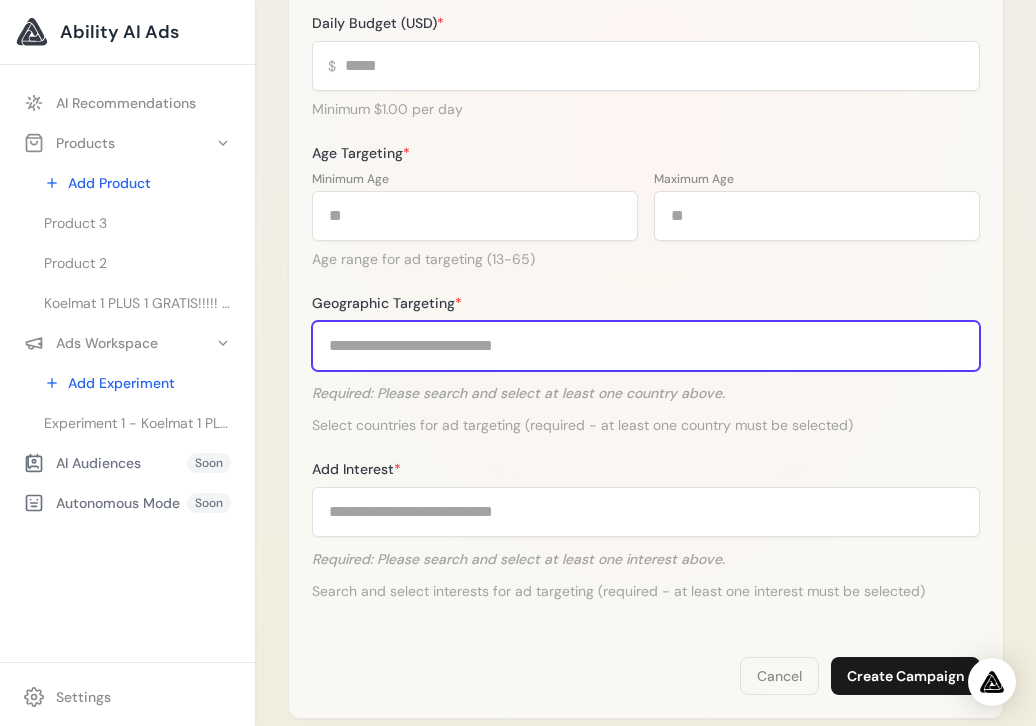 click on "Geographic Targeting  *" at bounding box center [646, 346] 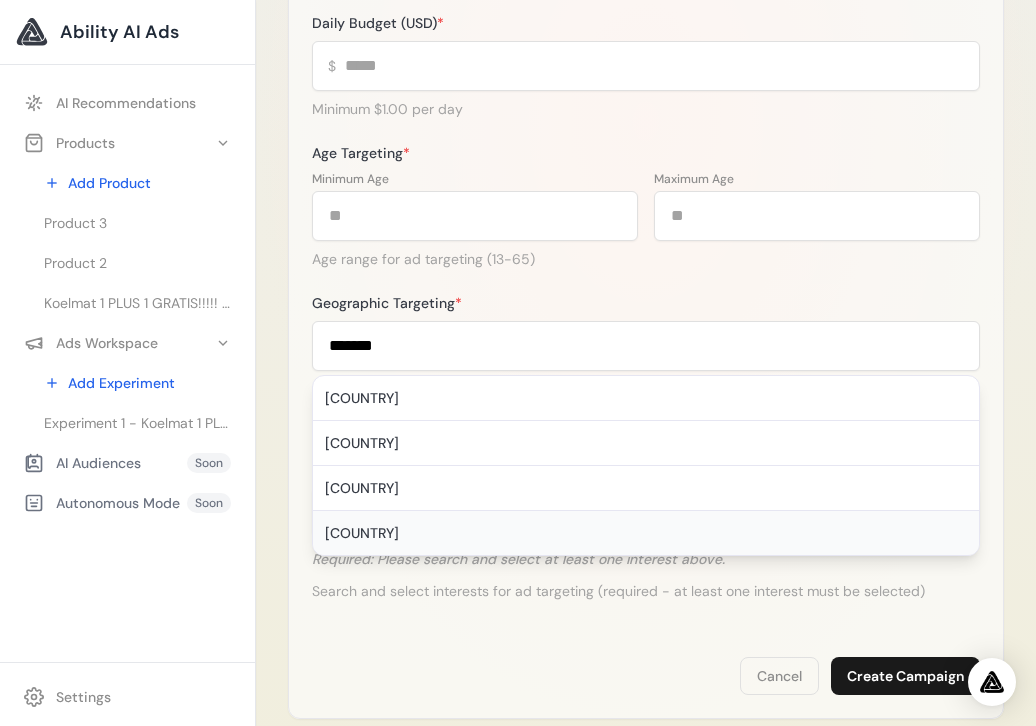 click on "United States" at bounding box center (646, 533) 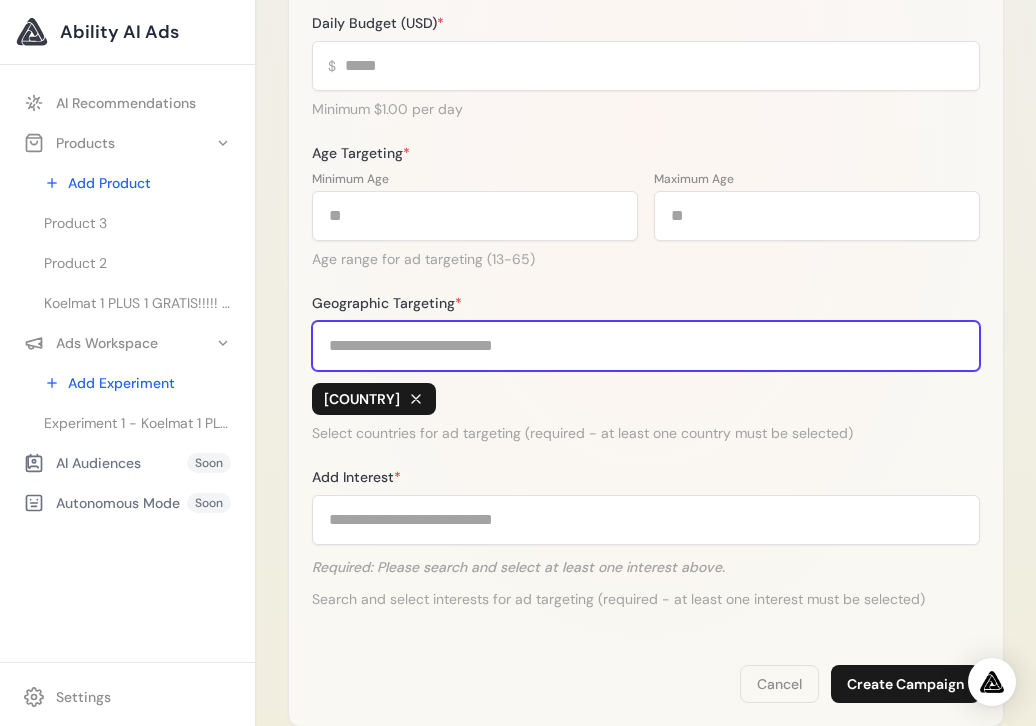 click on "Geographic Targeting  *" at bounding box center [646, 346] 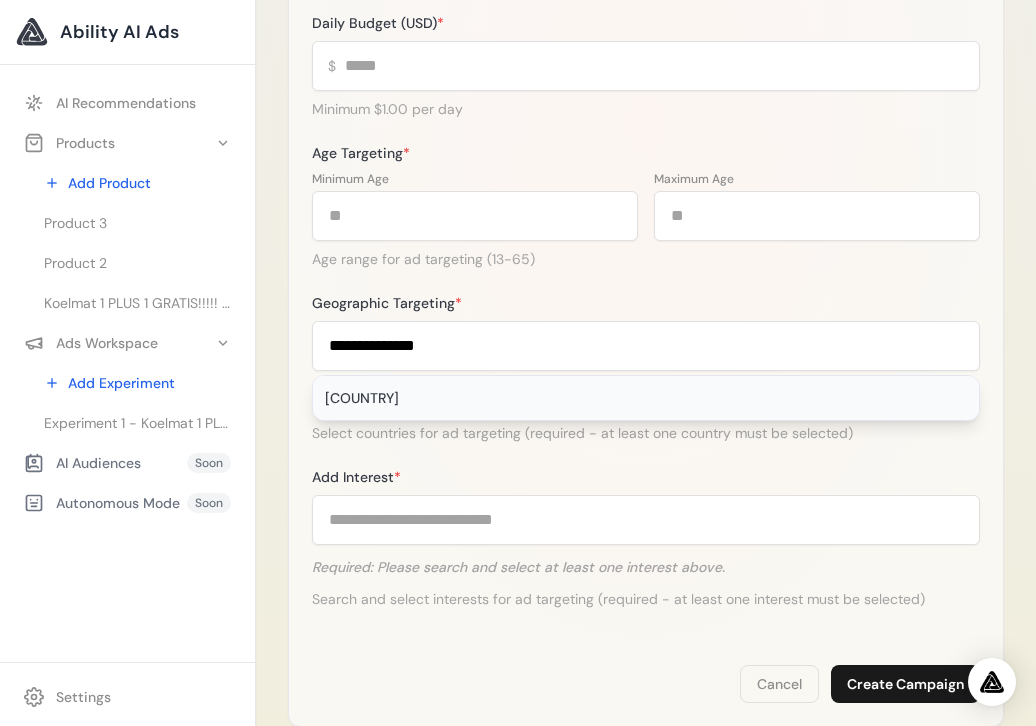 click on "United Kingdom" at bounding box center [646, 398] 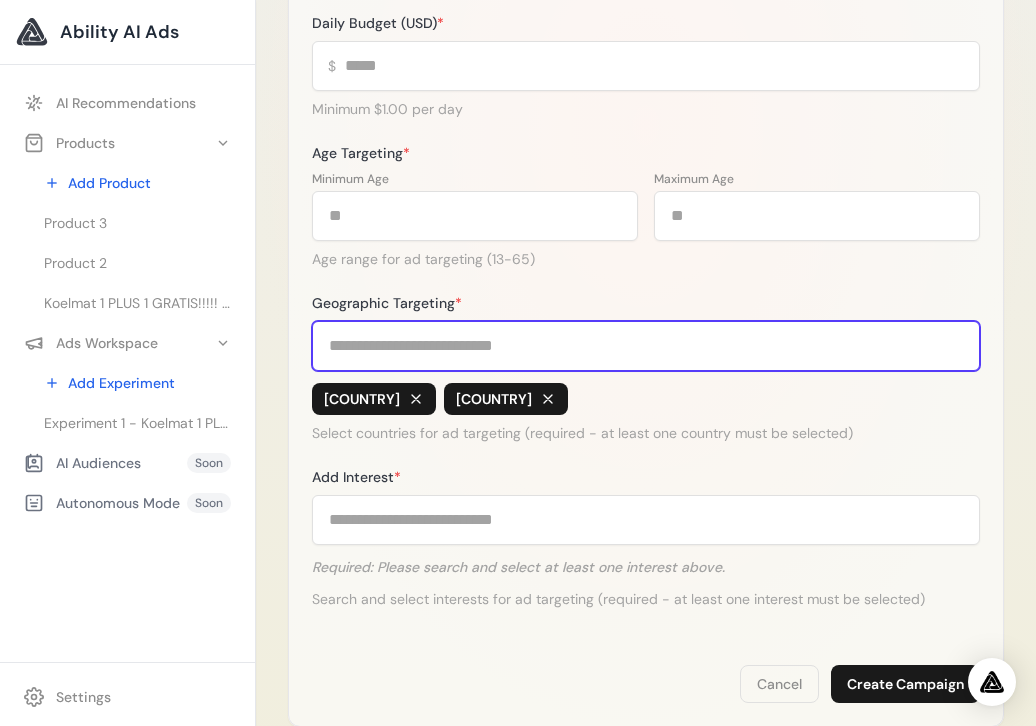 click on "Geographic Targeting  *" at bounding box center [646, 346] 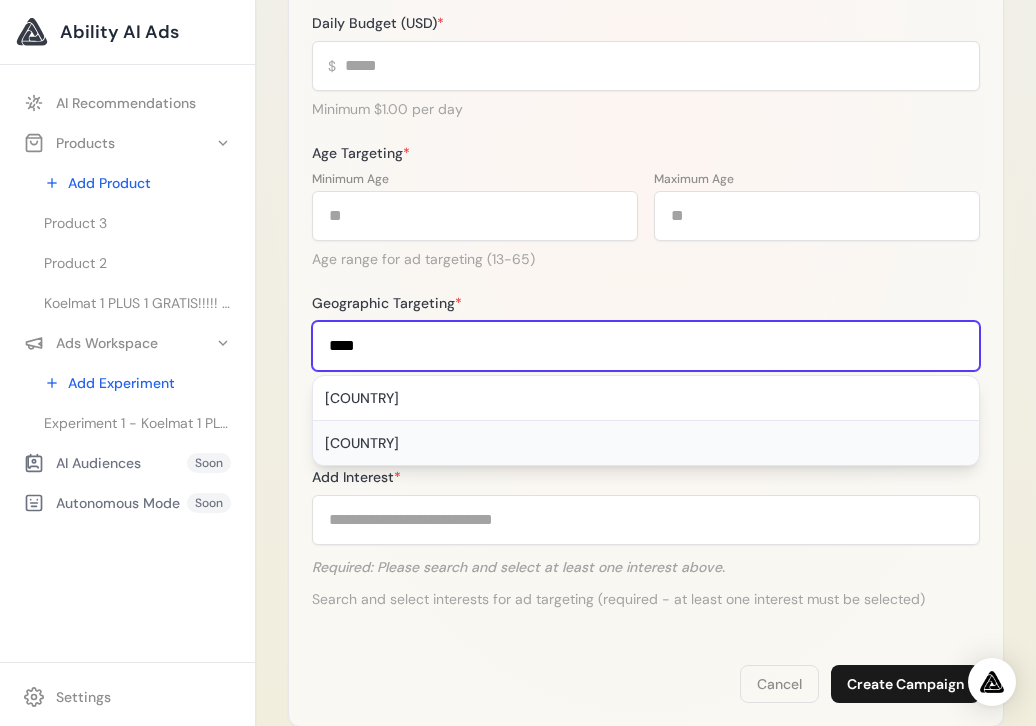 type on "****" 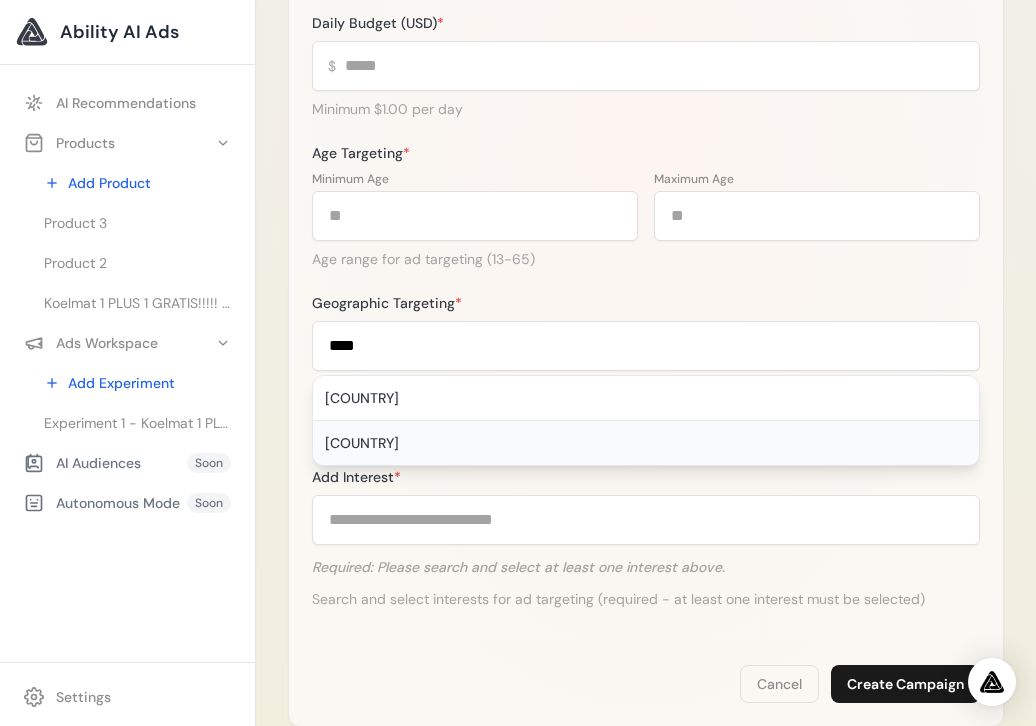 click on "Netherlands" at bounding box center (646, 443) 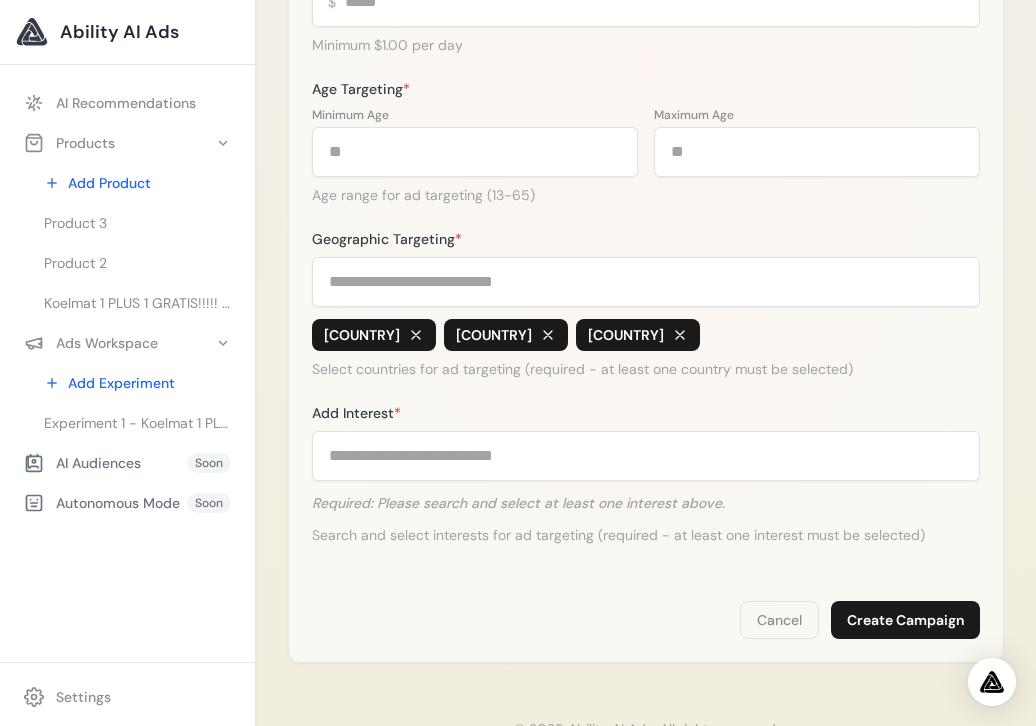 scroll, scrollTop: 721, scrollLeft: 0, axis: vertical 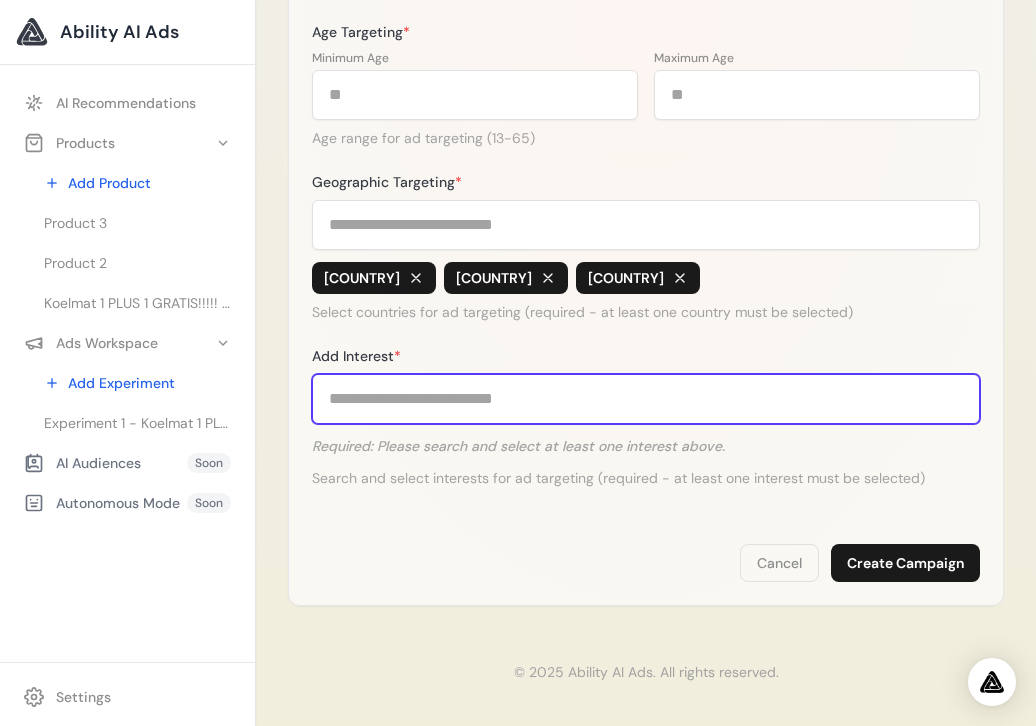 click on "Add Interest  *" at bounding box center [646, 399] 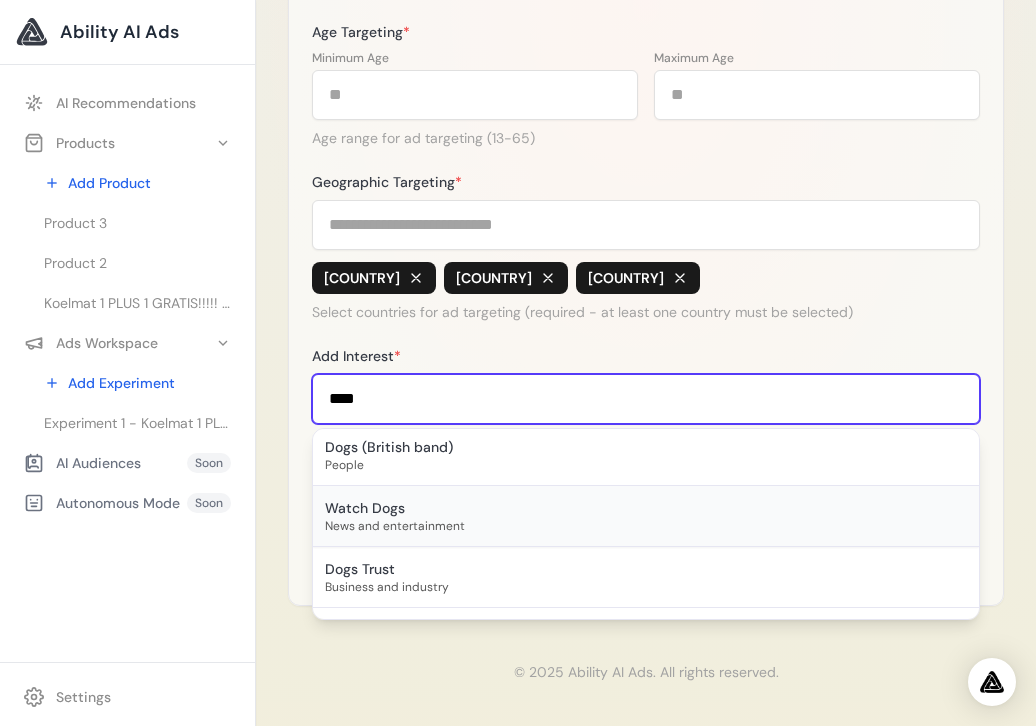 scroll, scrollTop: 0, scrollLeft: 0, axis: both 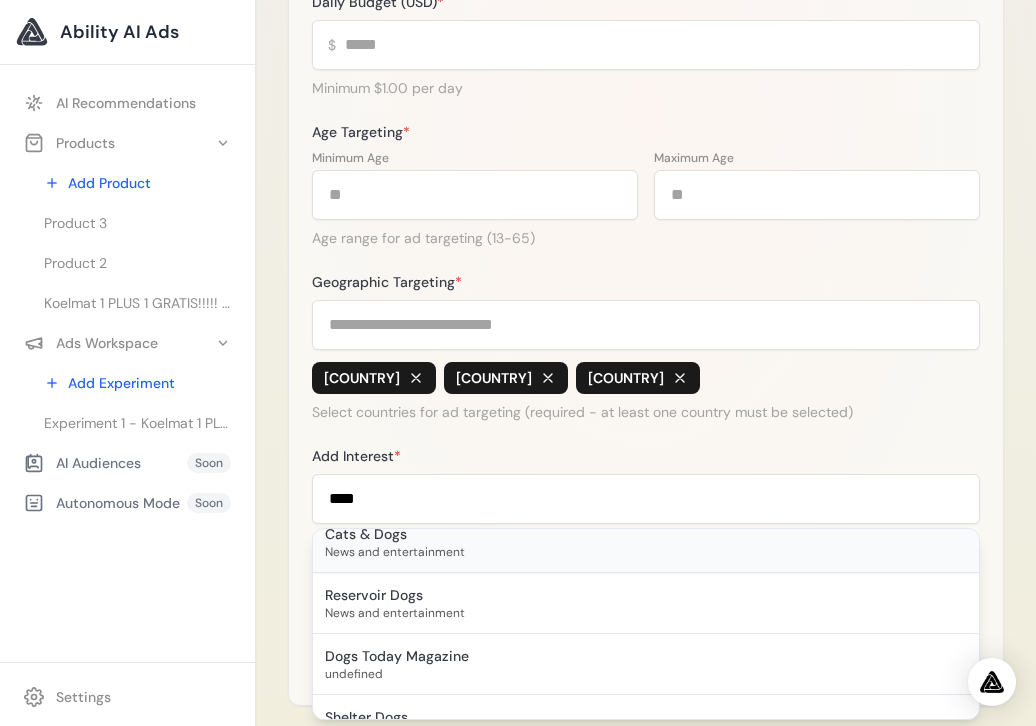 click on "News and entertainment" at bounding box center (646, 369) 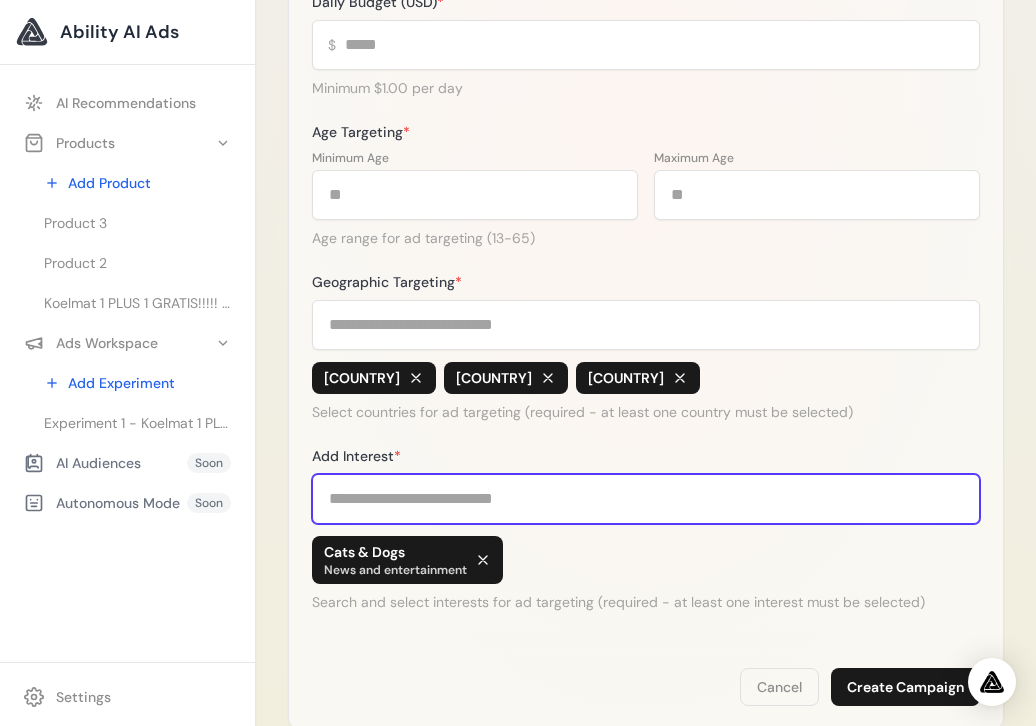 click on "Add Interest  *" at bounding box center [646, 499] 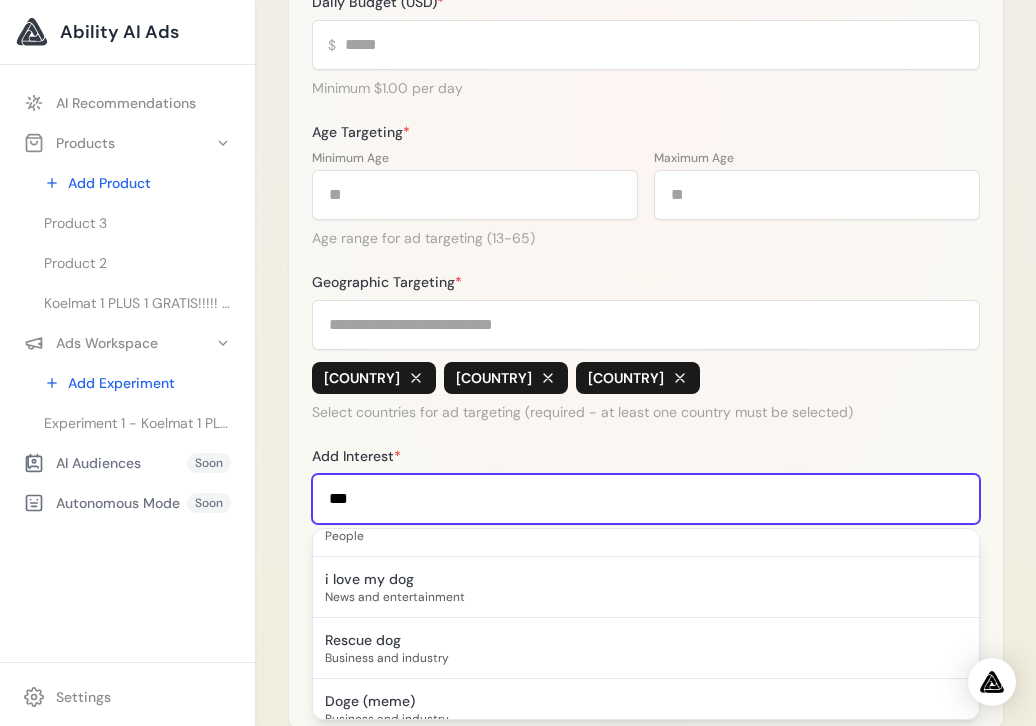 scroll, scrollTop: 100, scrollLeft: 0, axis: vertical 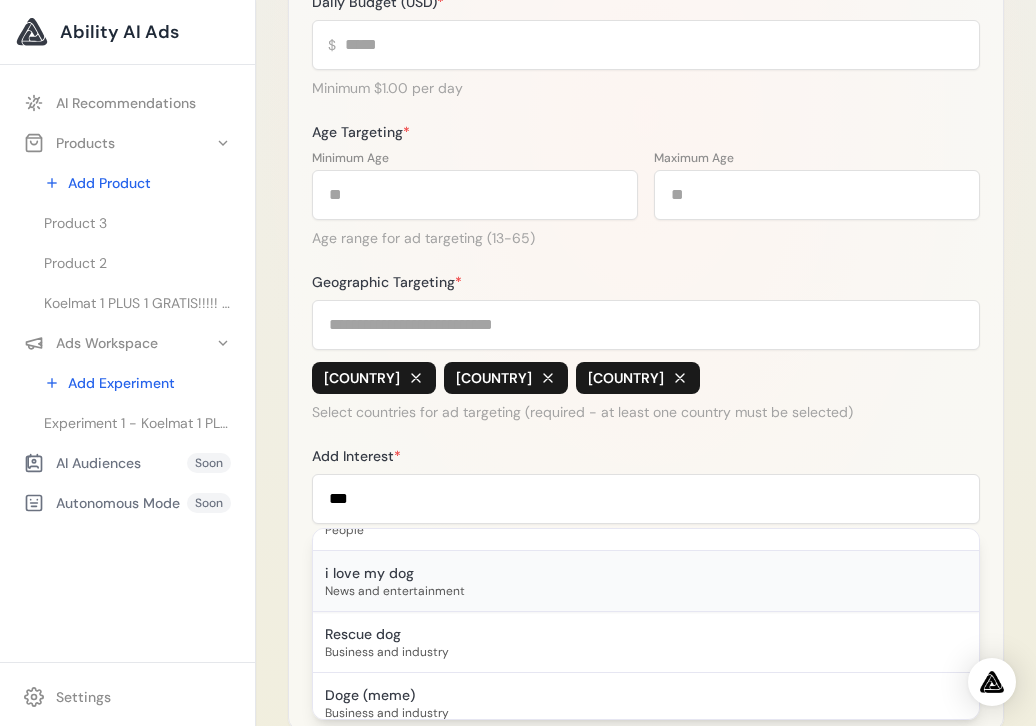 click on "News and entertainment" at bounding box center [646, 469] 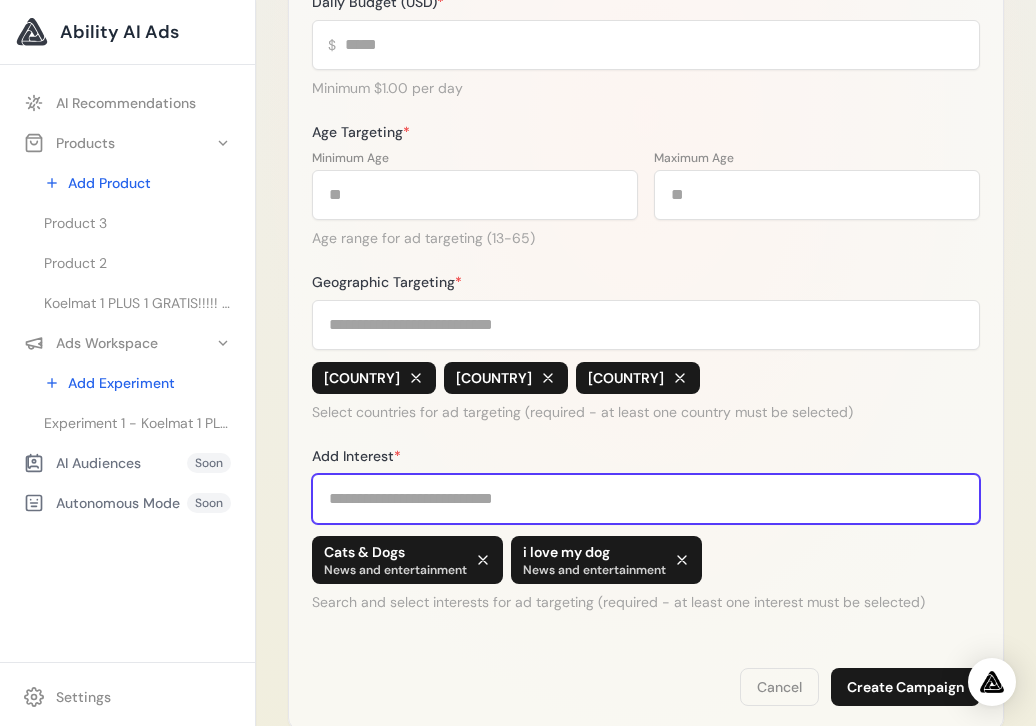 click on "Add Interest  *" at bounding box center [646, 499] 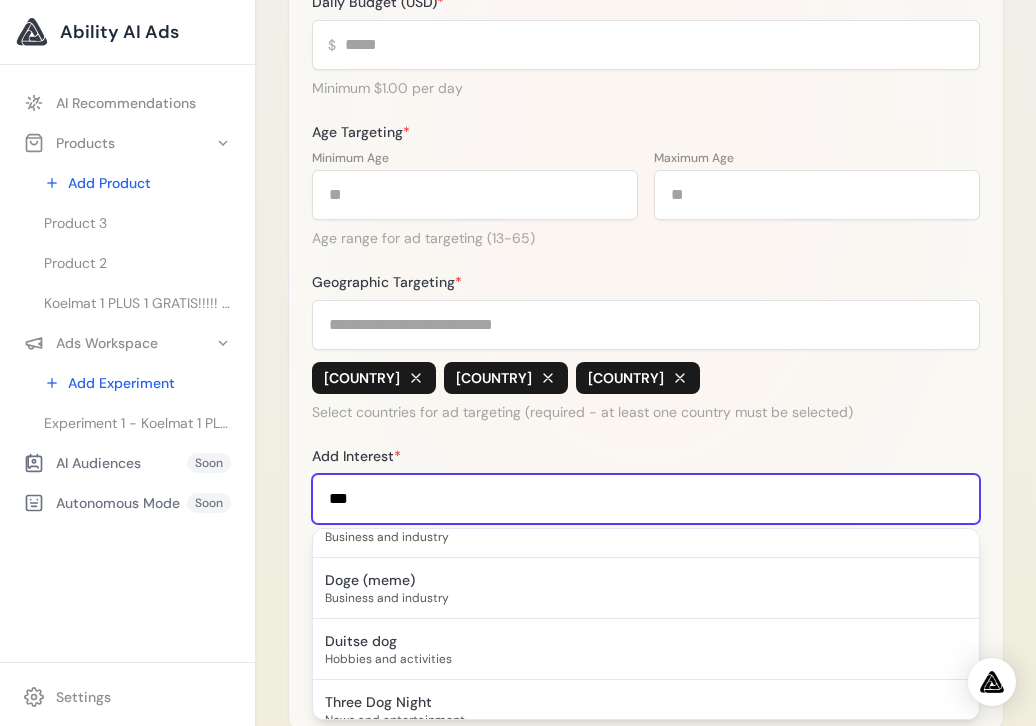 scroll, scrollTop: 200, scrollLeft: 0, axis: vertical 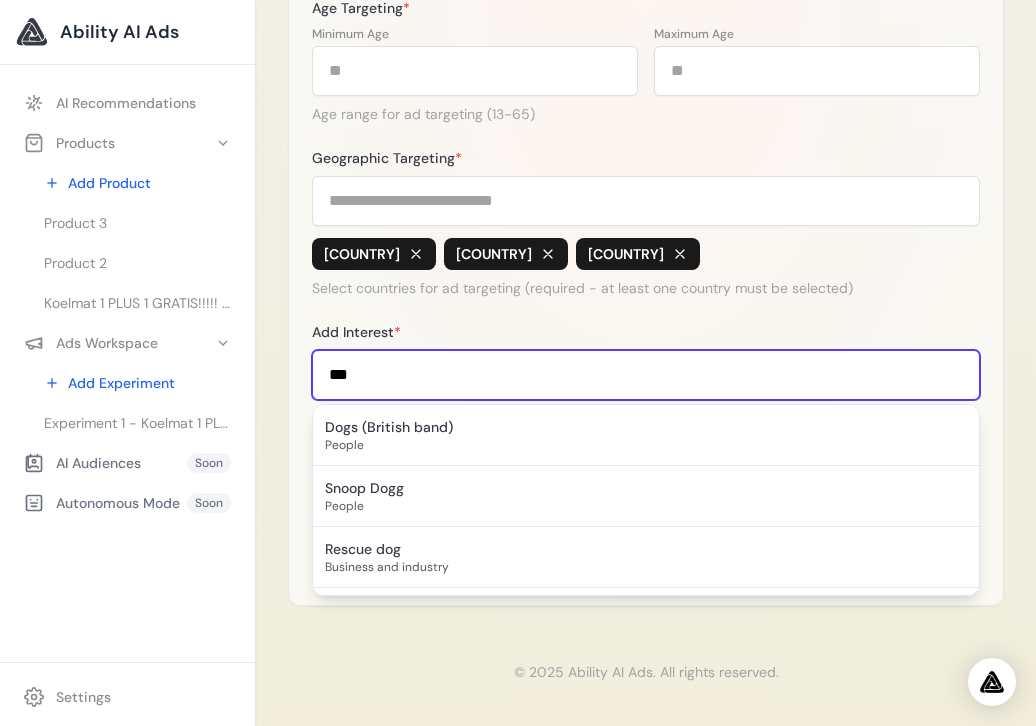 drag, startPoint x: 373, startPoint y: 376, endPoint x: 290, endPoint y: 383, distance: 83.294655 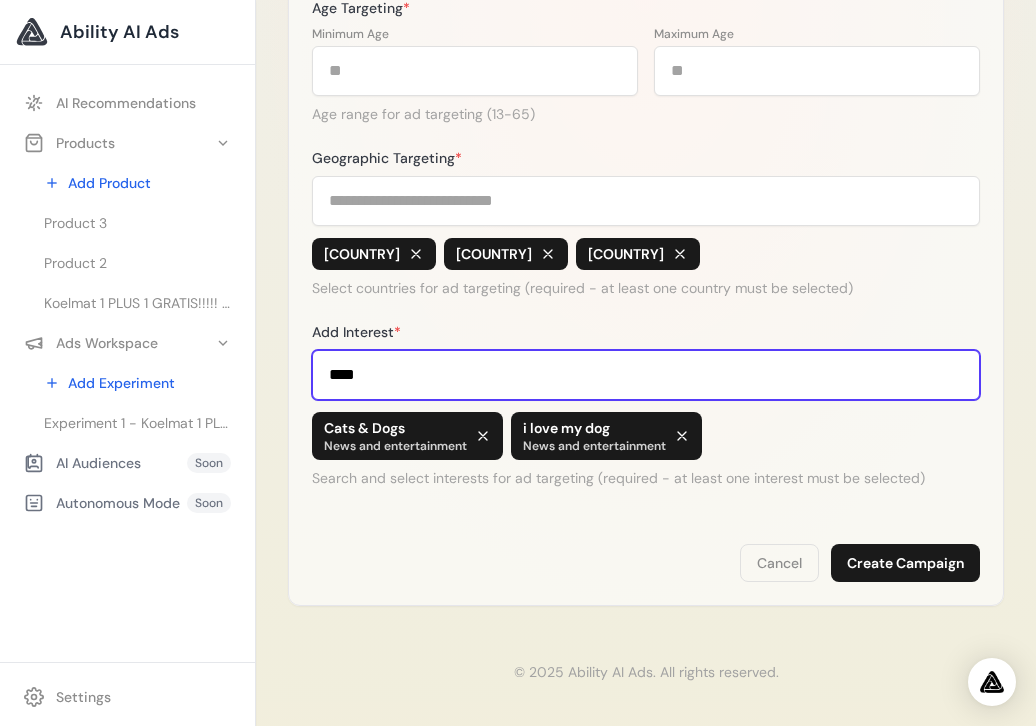 click on "****" at bounding box center (646, 375) 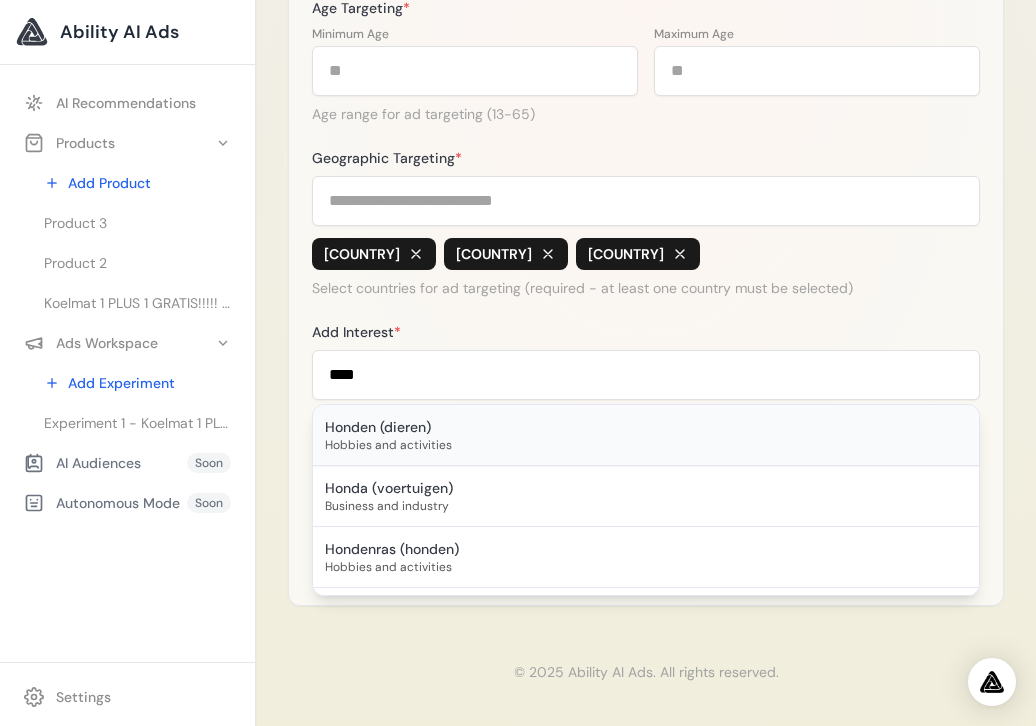 click on "Honden (dieren)" at bounding box center (646, 427) 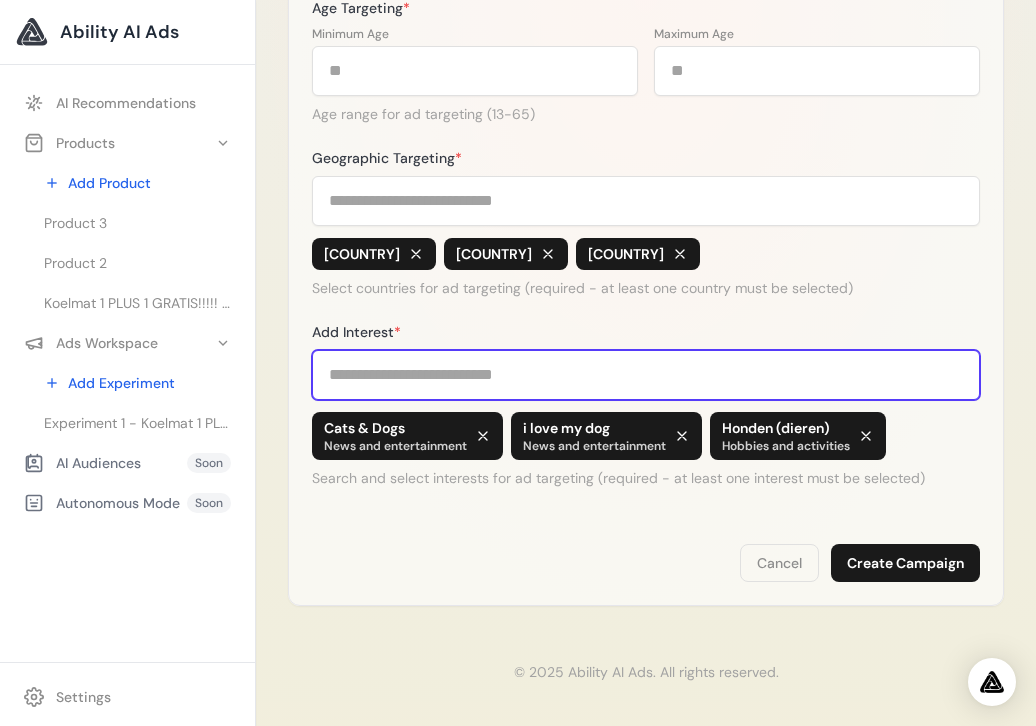 click on "Add Interest  *" at bounding box center [646, 375] 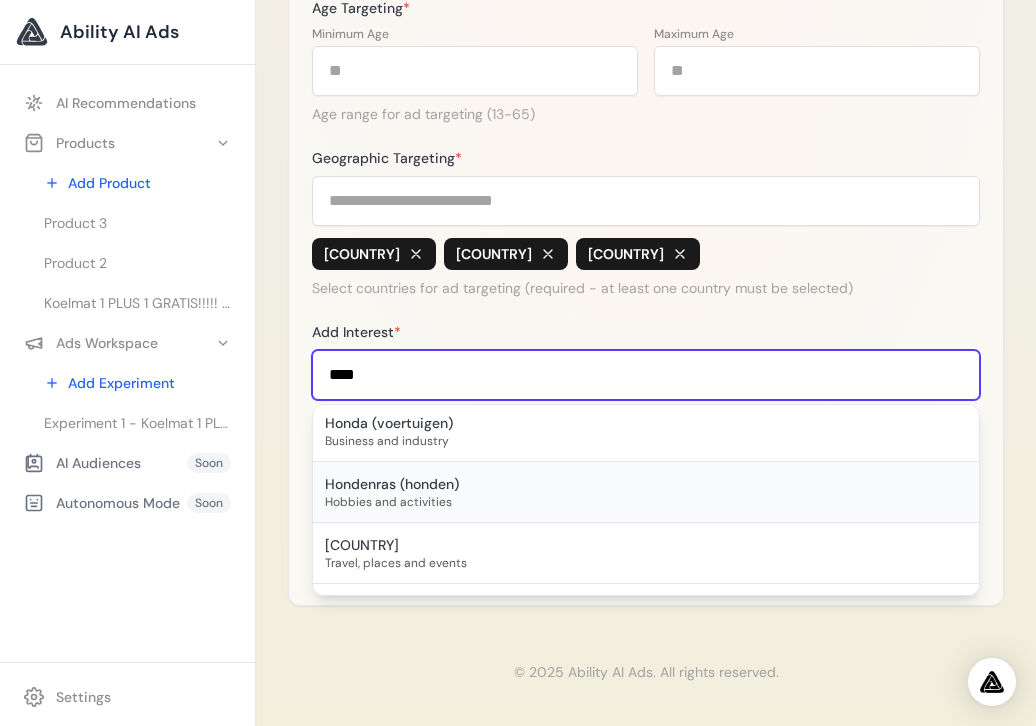 scroll, scrollTop: 0, scrollLeft: 0, axis: both 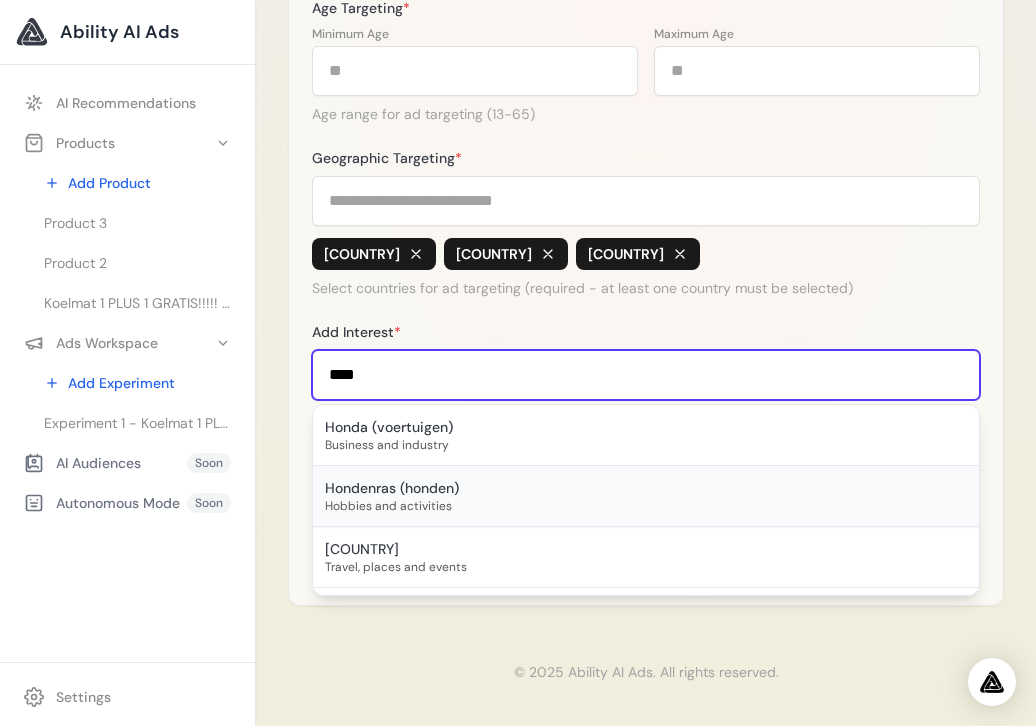 type on "****" 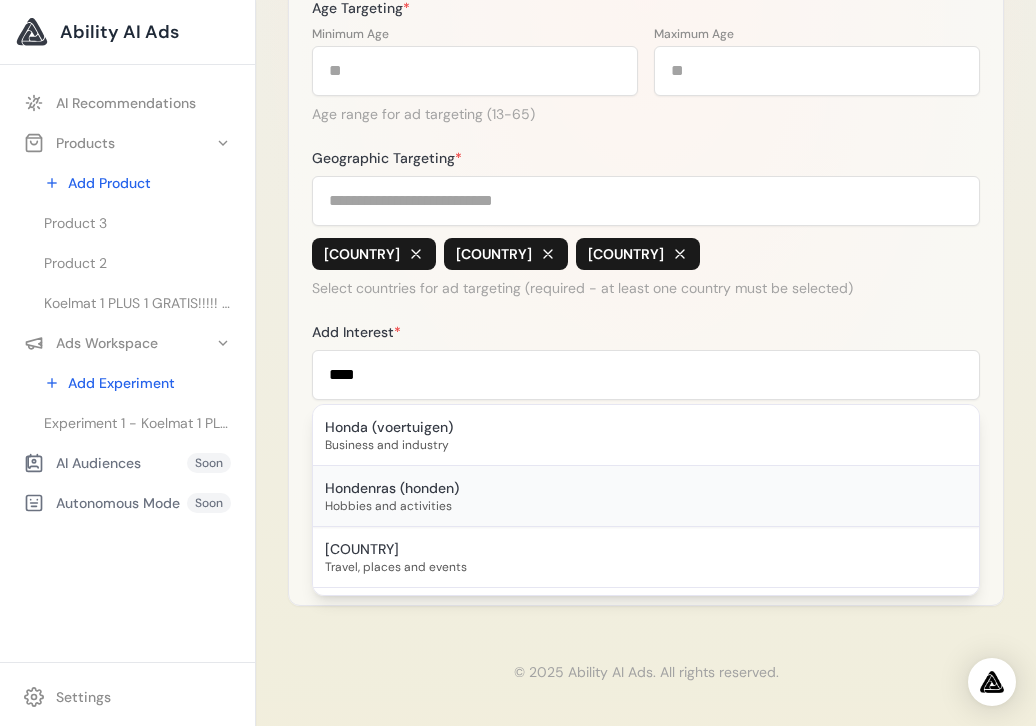 click on "Hobbies and activities" at bounding box center [646, 445] 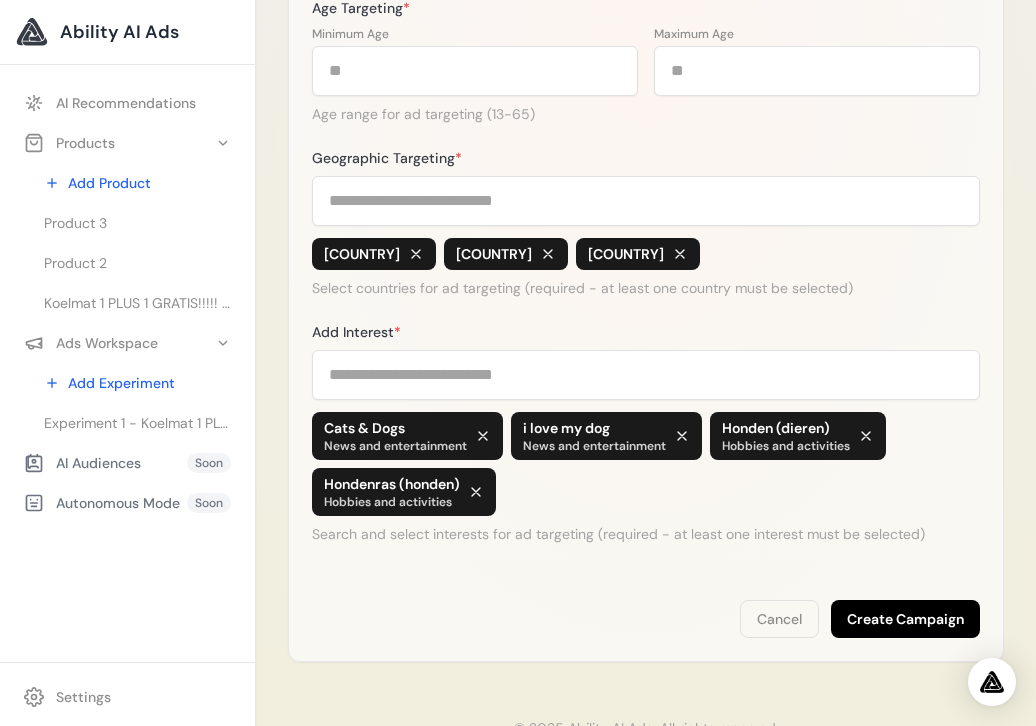 click on "Create Campaign" at bounding box center [905, 619] 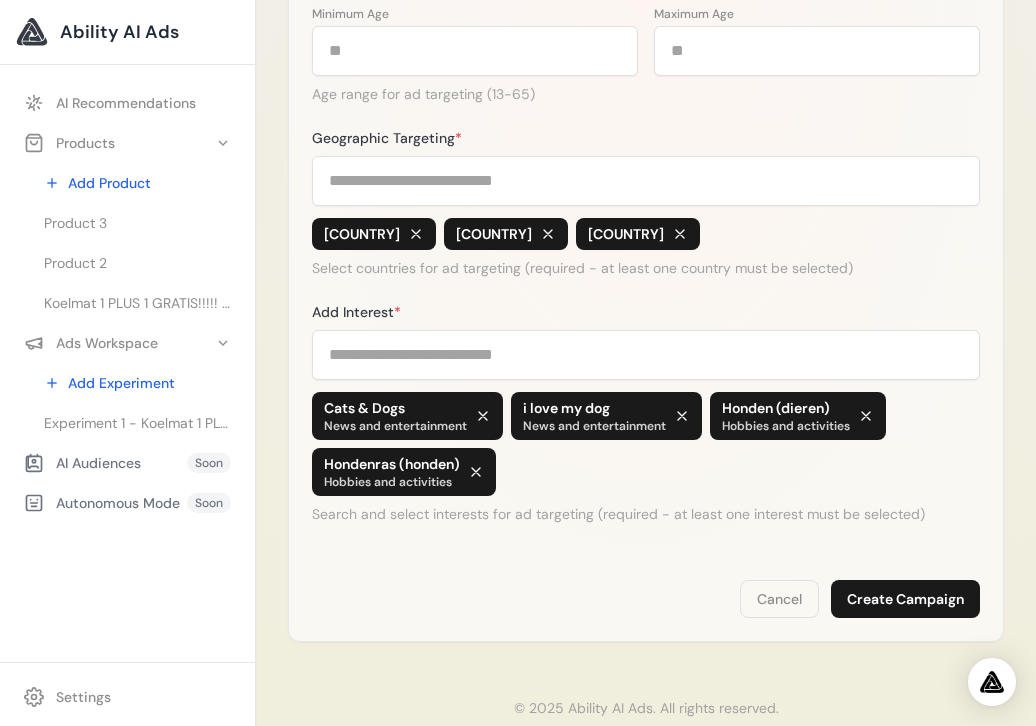 scroll, scrollTop: 801, scrollLeft: 0, axis: vertical 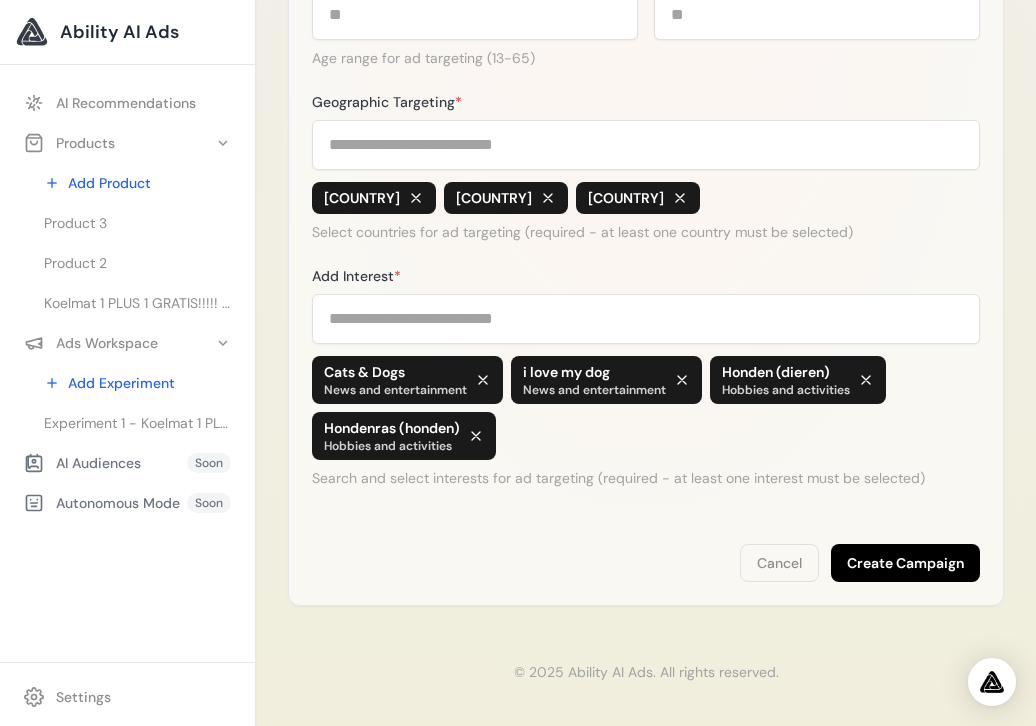 click on "Create Campaign" at bounding box center [905, 563] 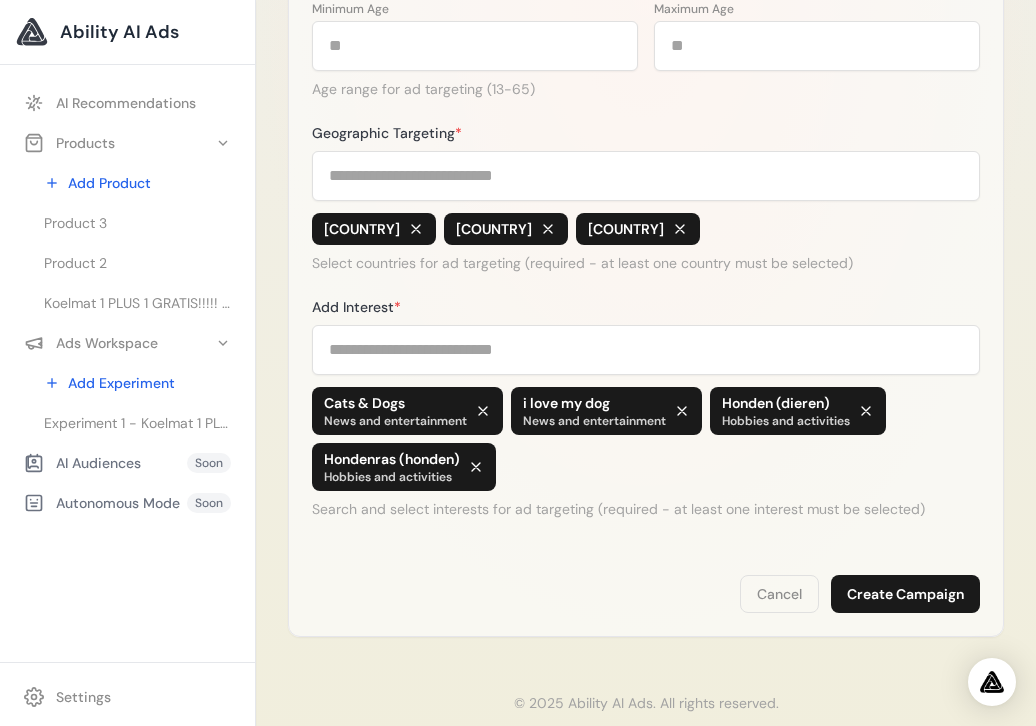 scroll, scrollTop: 800, scrollLeft: 0, axis: vertical 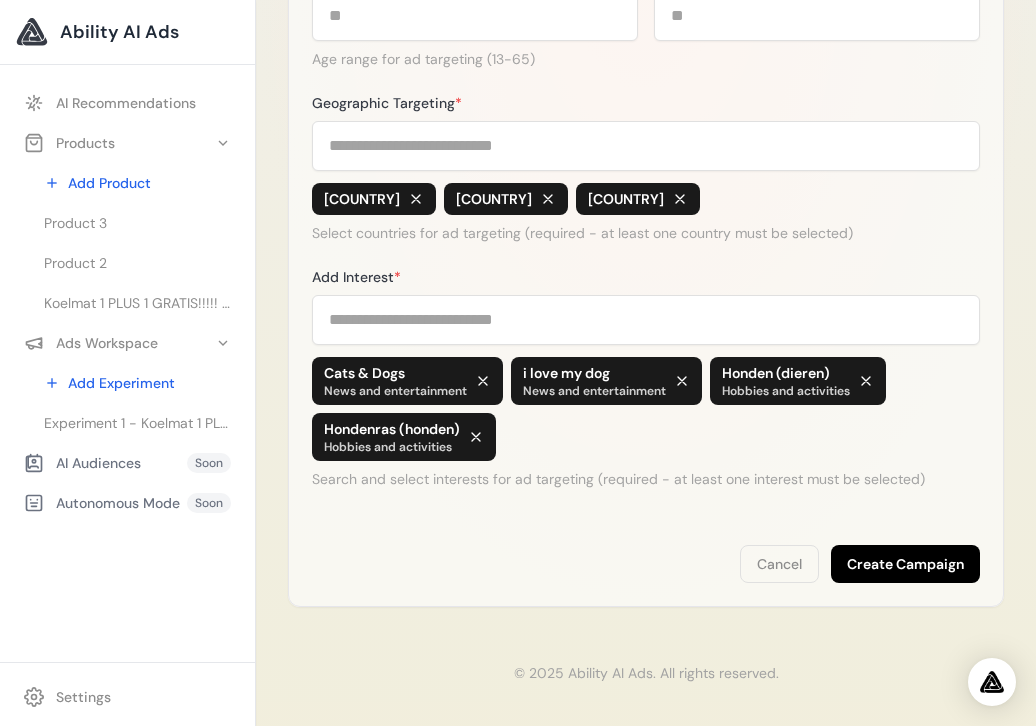 click on "Create Campaign" at bounding box center (905, 564) 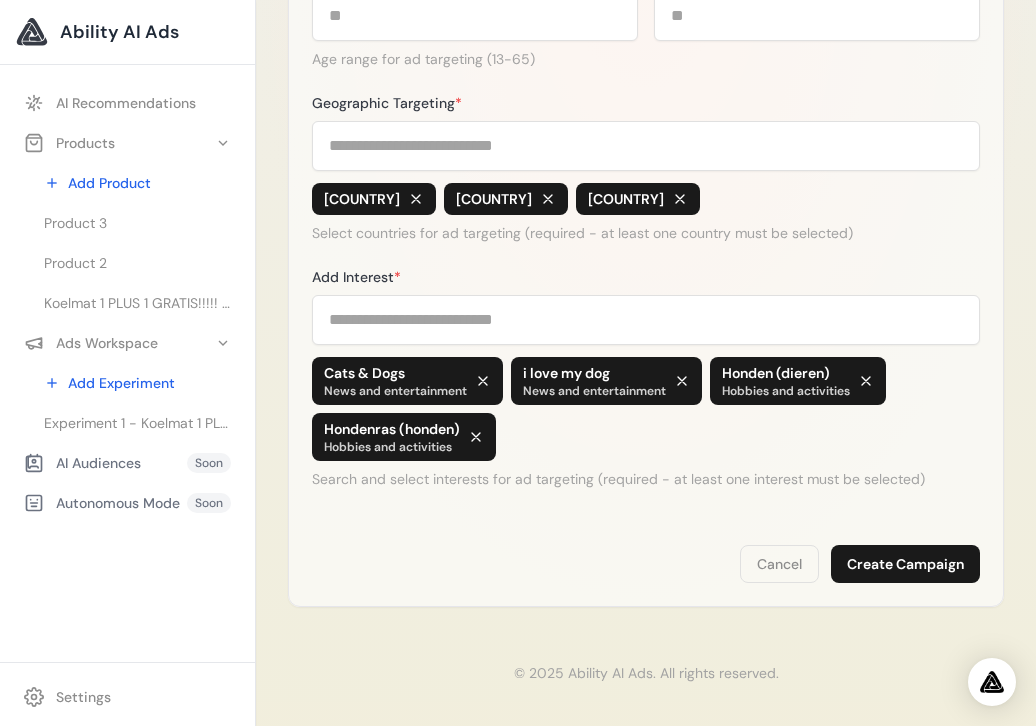 scroll, scrollTop: 801, scrollLeft: 0, axis: vertical 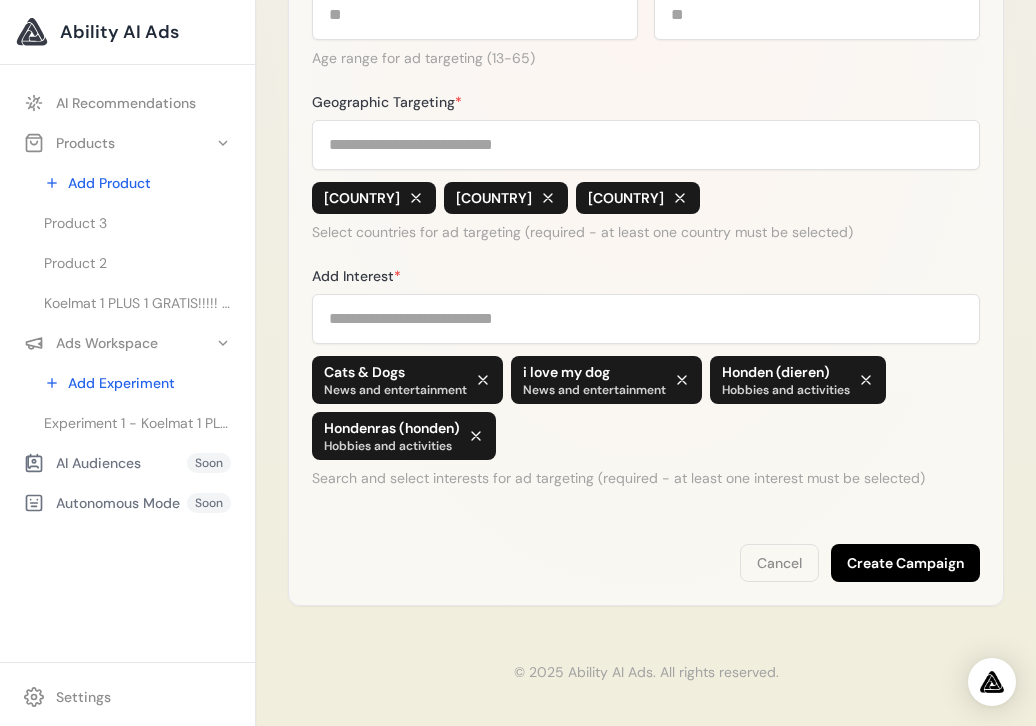 click on "Create Campaign" at bounding box center (905, 563) 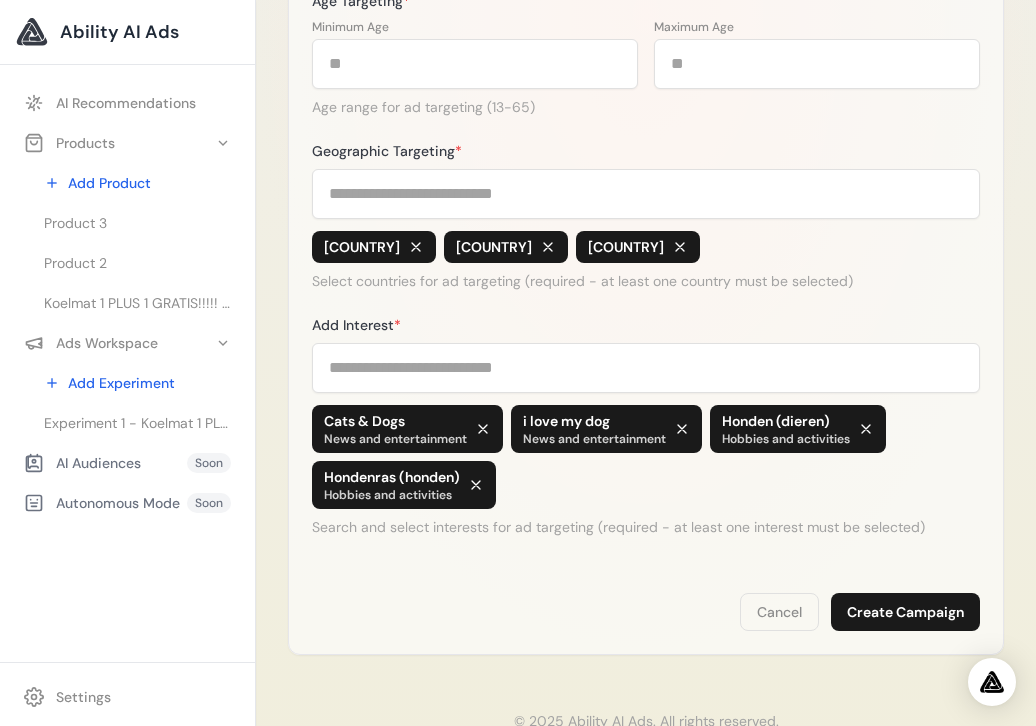 scroll, scrollTop: 801, scrollLeft: 0, axis: vertical 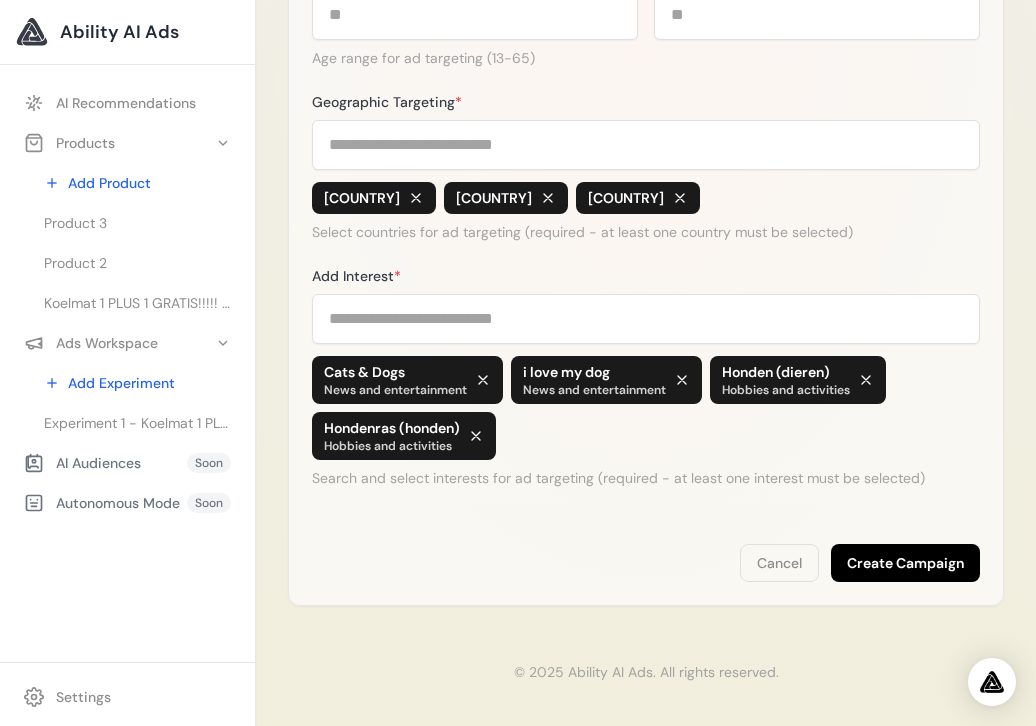 click on "Create Campaign" at bounding box center (905, 563) 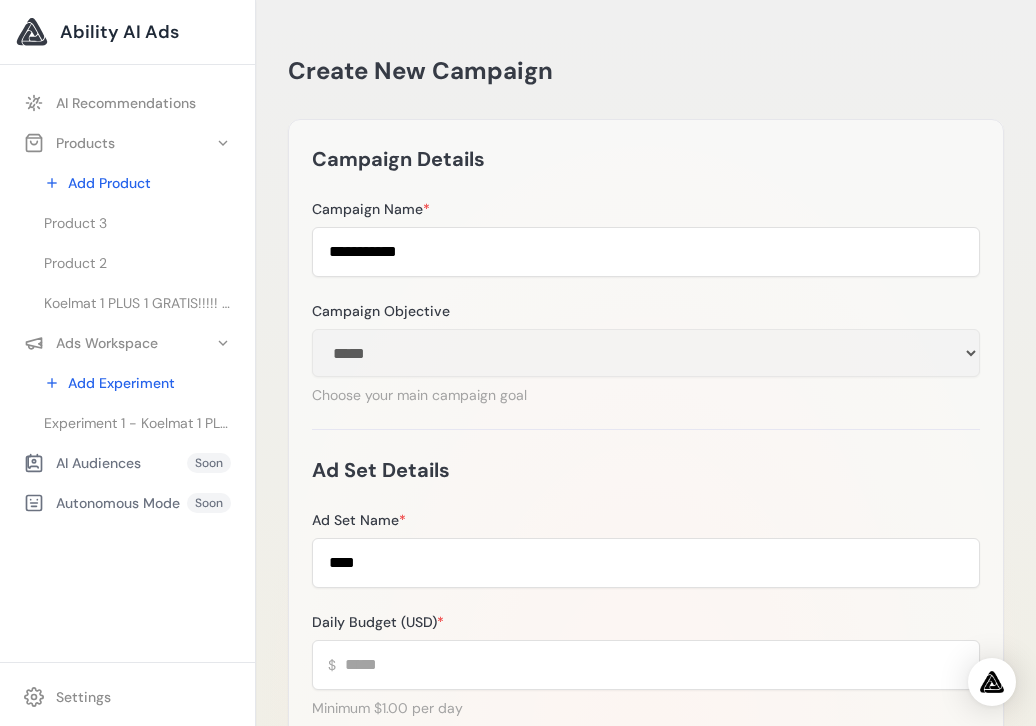 scroll, scrollTop: 0, scrollLeft: 0, axis: both 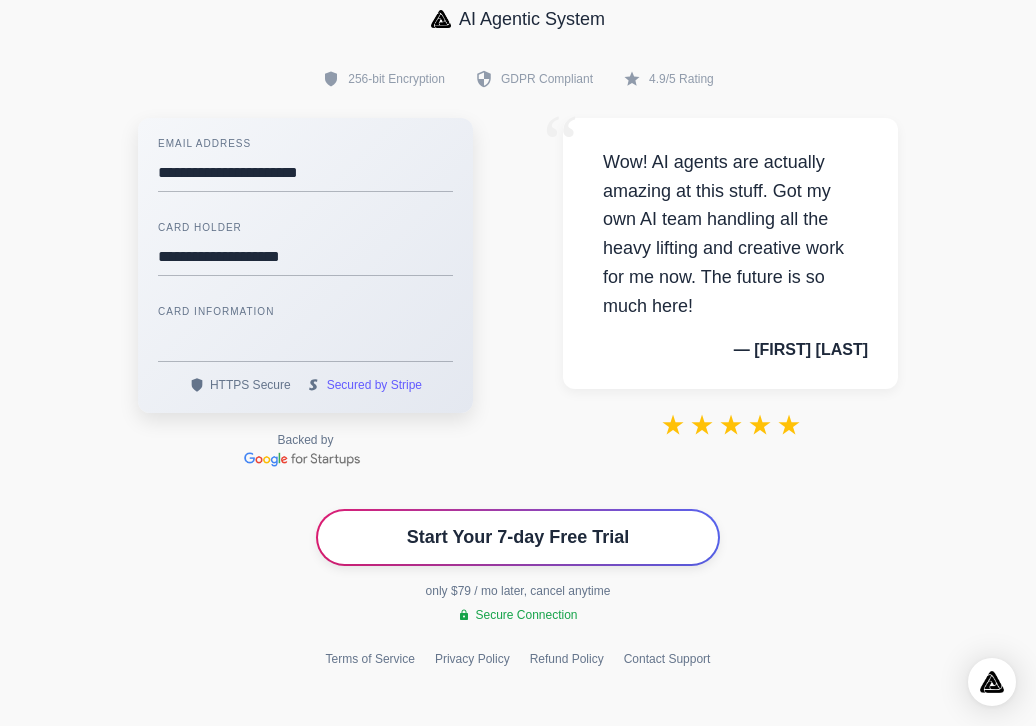 click on "Start Your 7-day Free Trial" at bounding box center [518, 537] 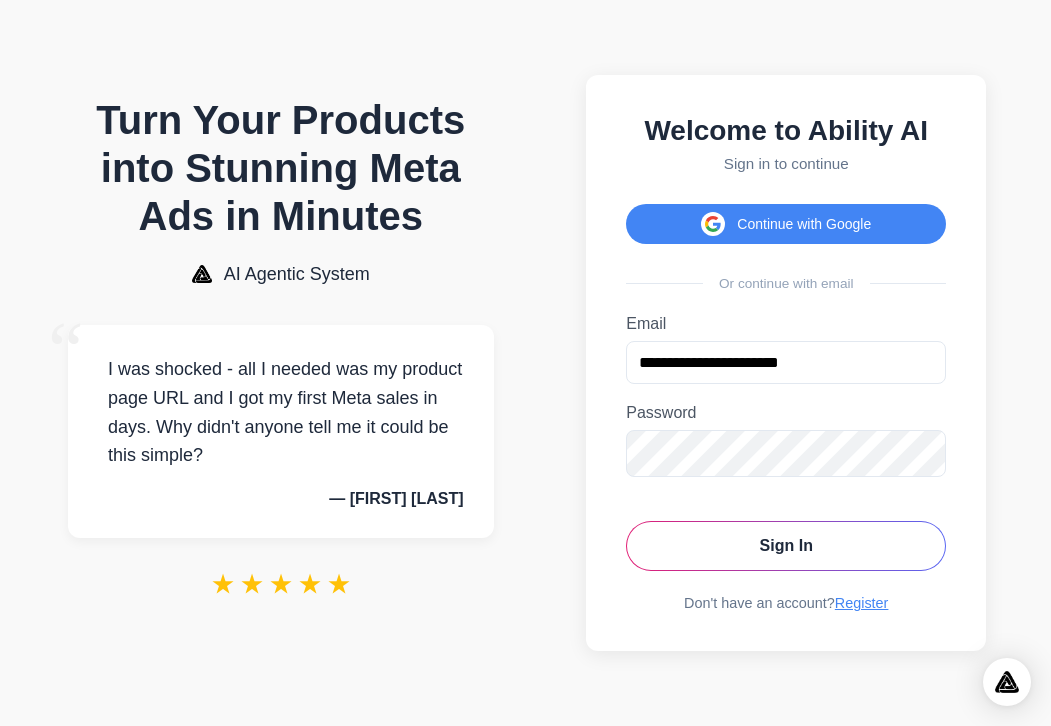 scroll, scrollTop: 0, scrollLeft: 0, axis: both 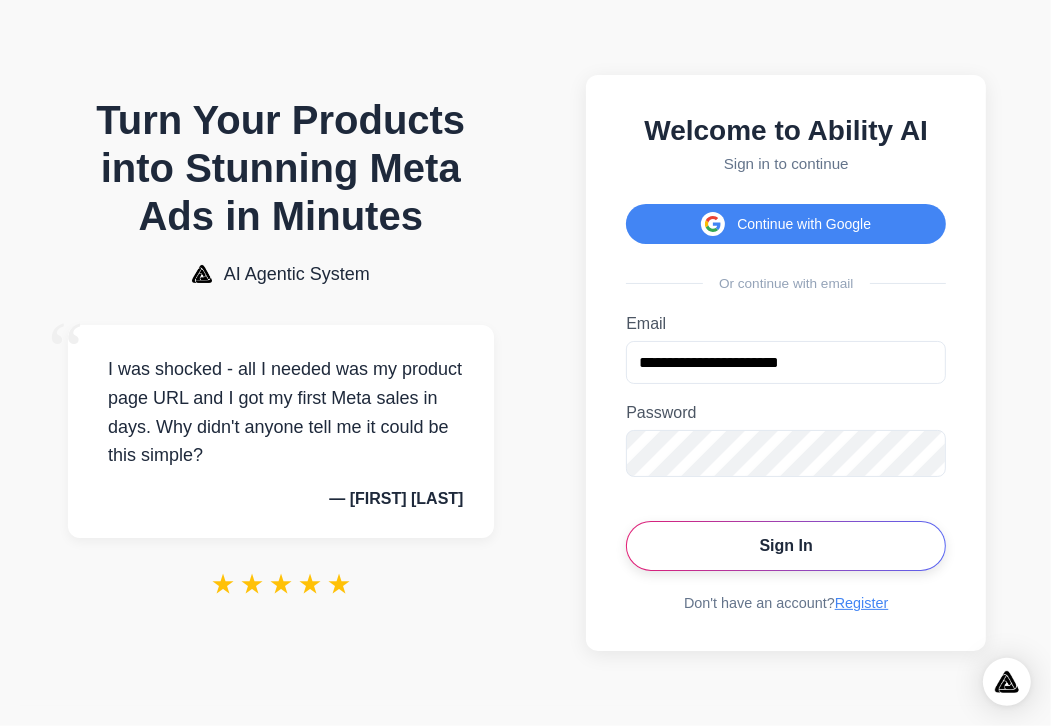 click on "Sign In" at bounding box center [786, 546] 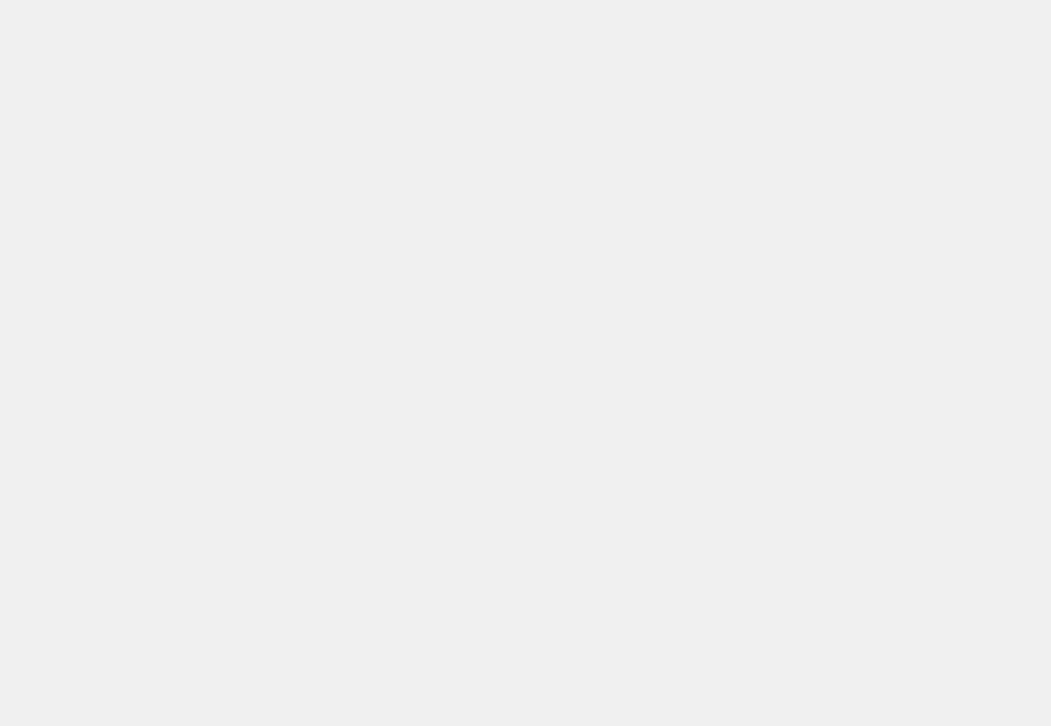 scroll, scrollTop: 0, scrollLeft: 0, axis: both 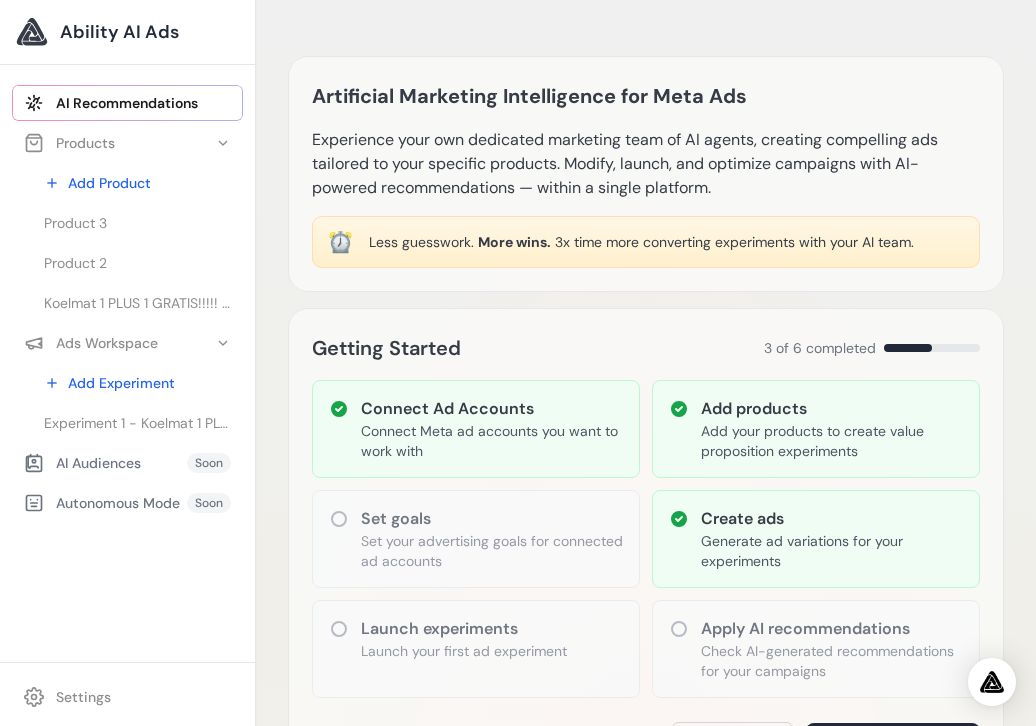 click on "AI Recommendations" at bounding box center (127, 103) 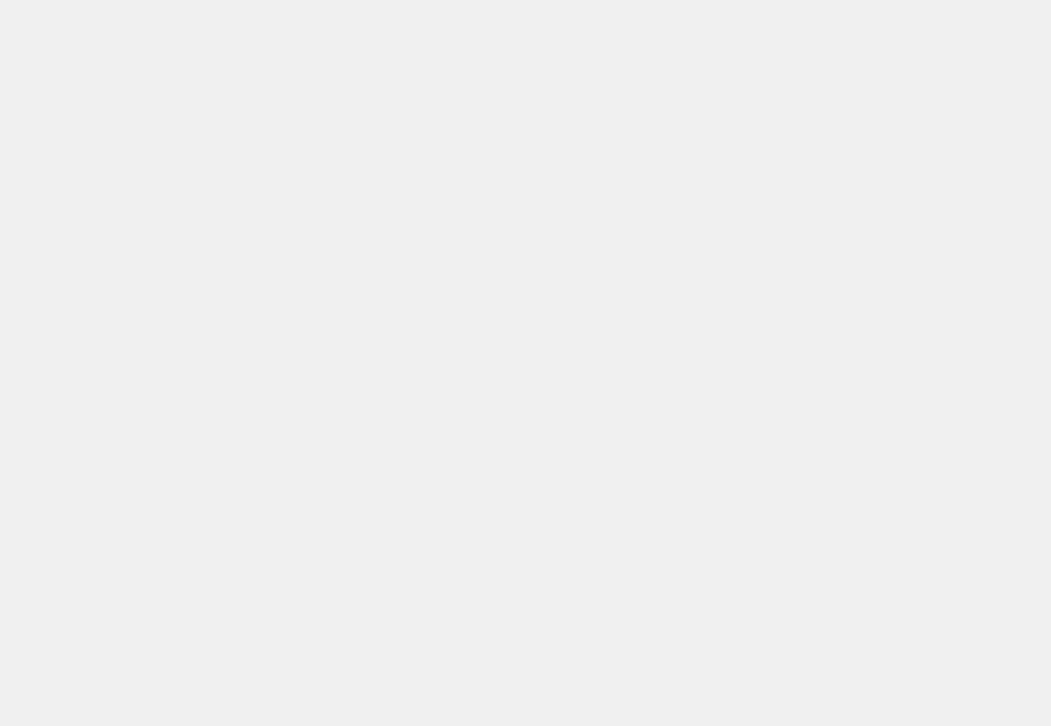 scroll, scrollTop: 0, scrollLeft: 0, axis: both 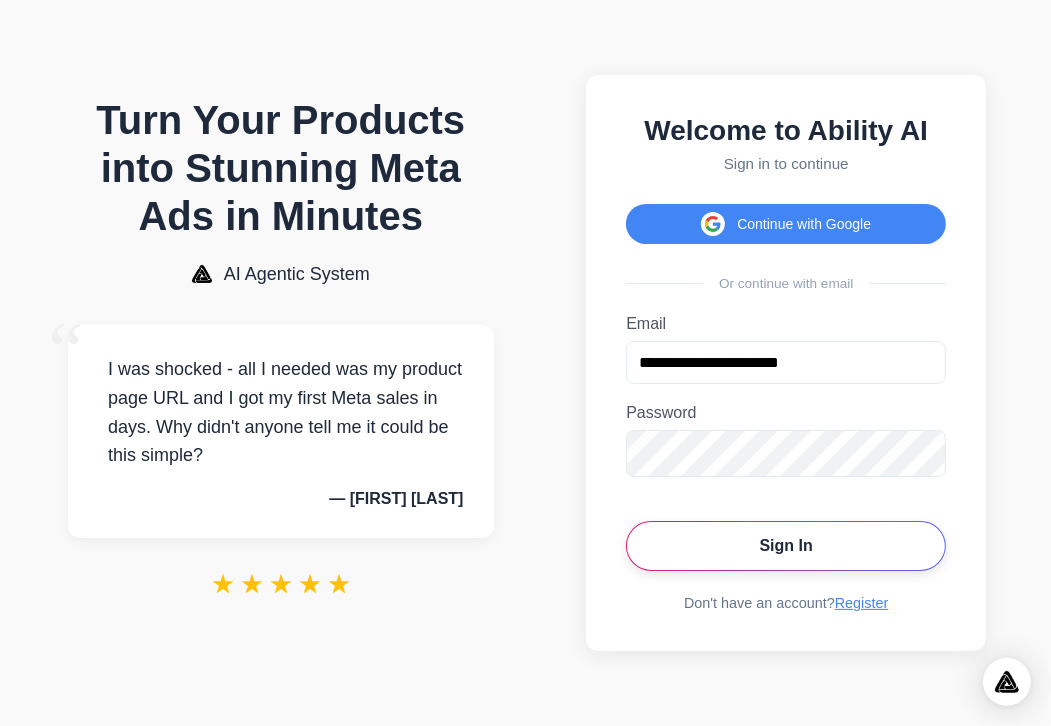 click on "Sign In" at bounding box center (786, 546) 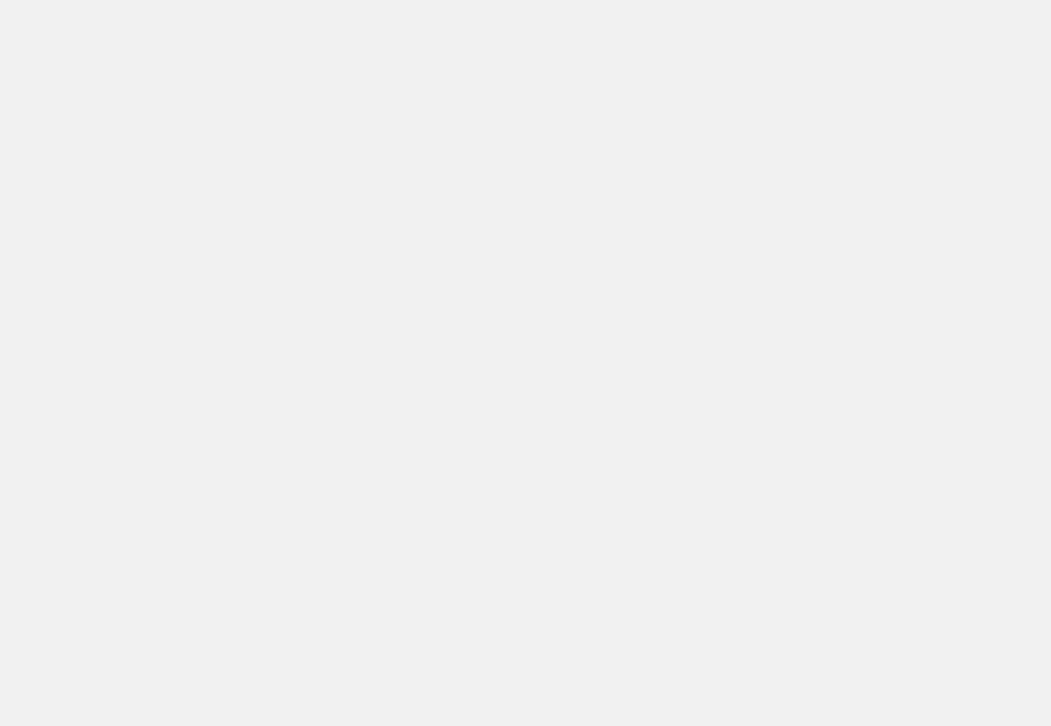 scroll, scrollTop: 0, scrollLeft: 0, axis: both 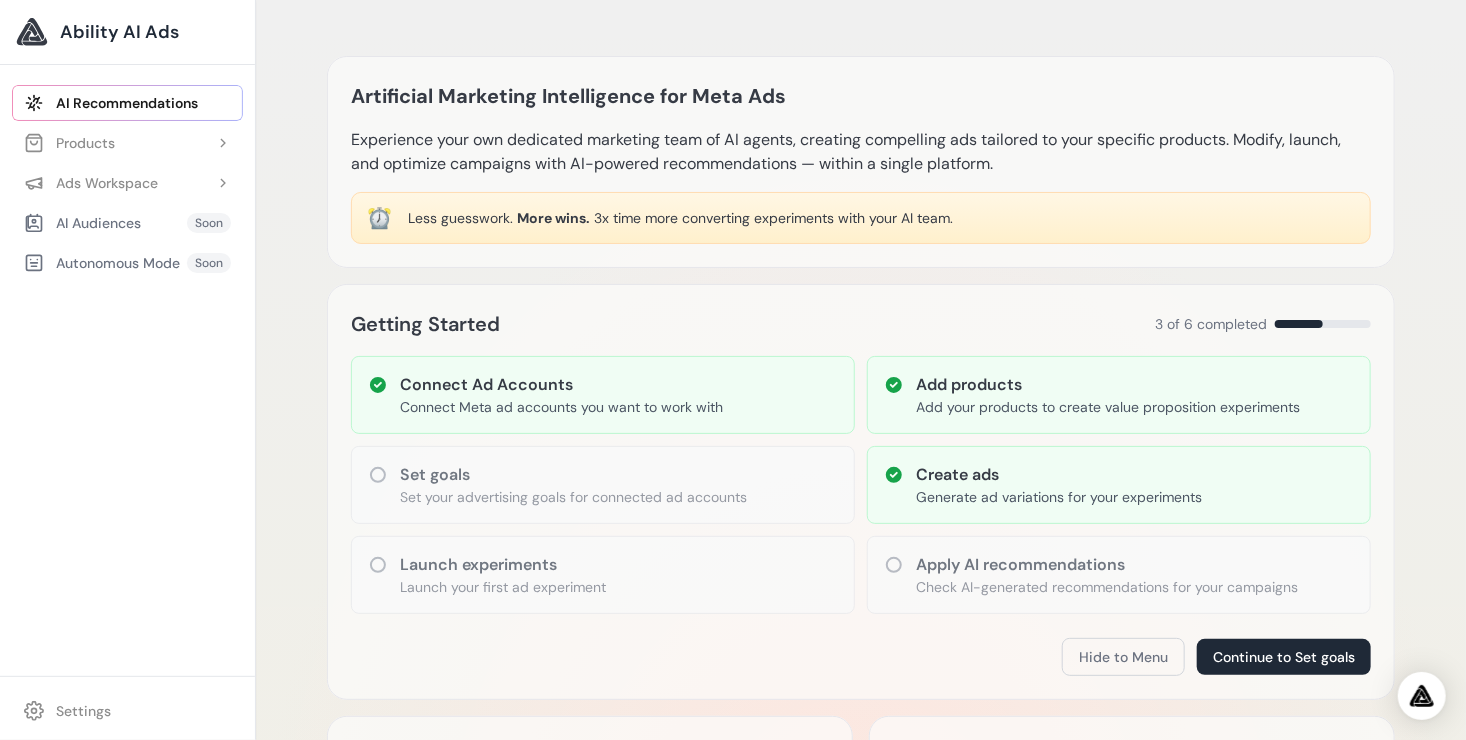 click on "Getting Started
3 of 6 completed
Connect Ad Accounts
Connect Meta ad accounts you want to work with
Add products
Add your products to create value proposition experiments
Set goals
Set your advertising goals for connected ad accounts
Create ads" at bounding box center [861, 492] 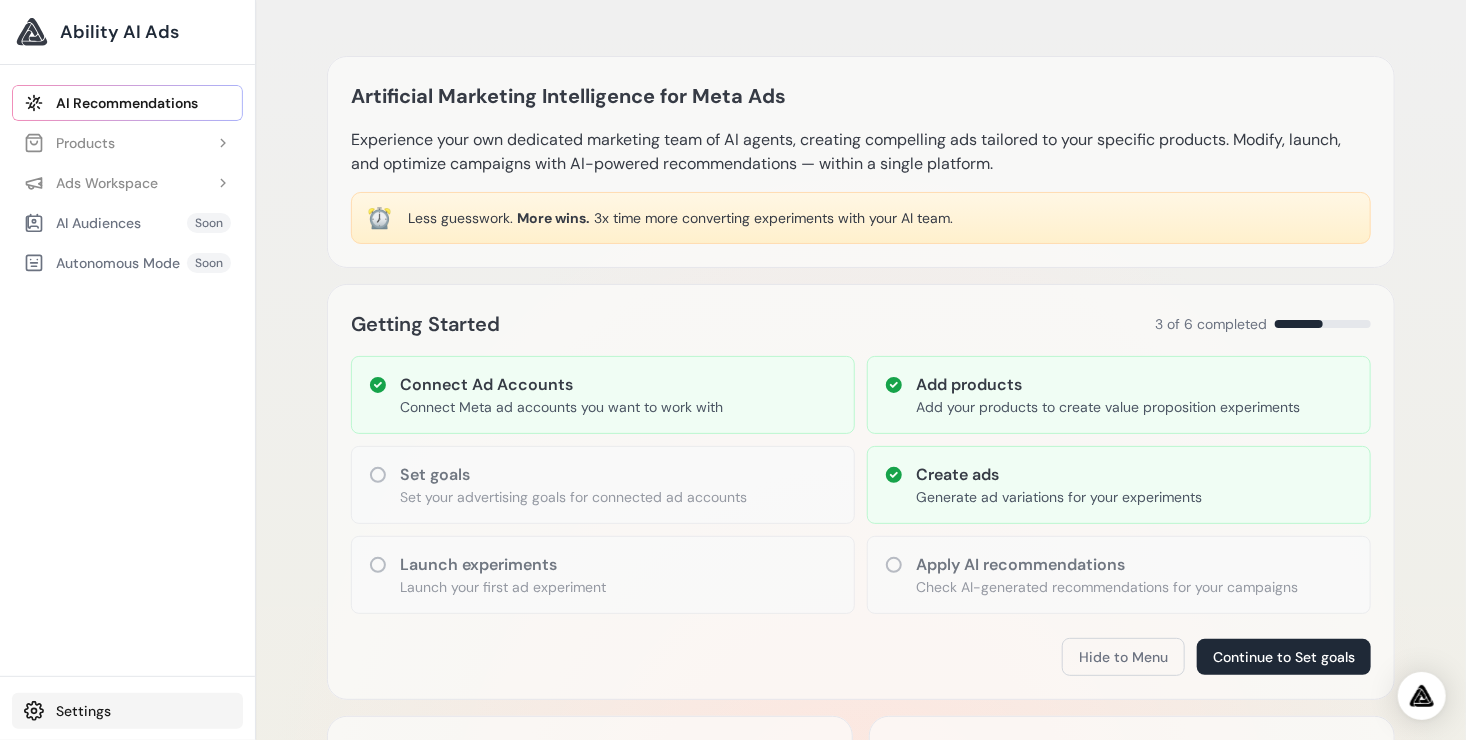 click on "Settings" at bounding box center (127, 711) 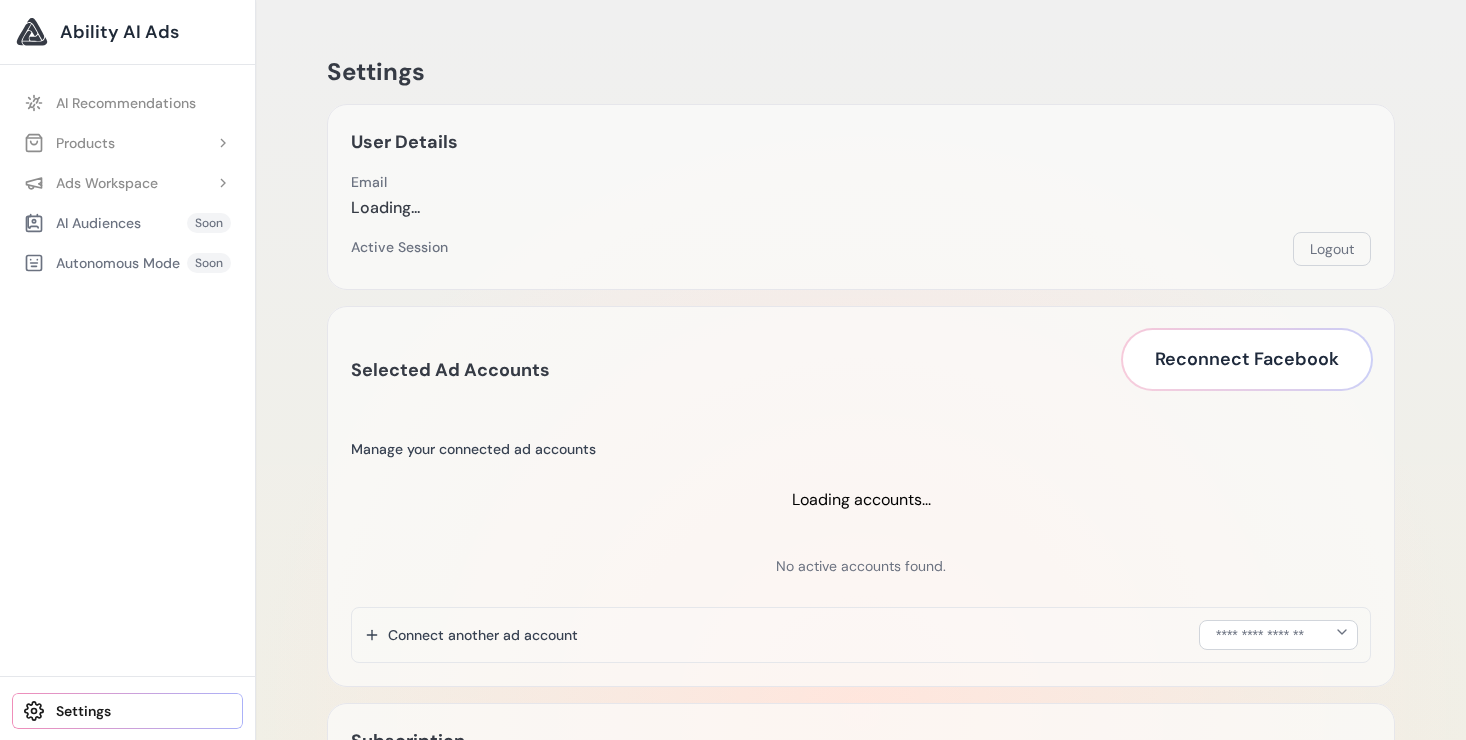 scroll, scrollTop: 0, scrollLeft: 0, axis: both 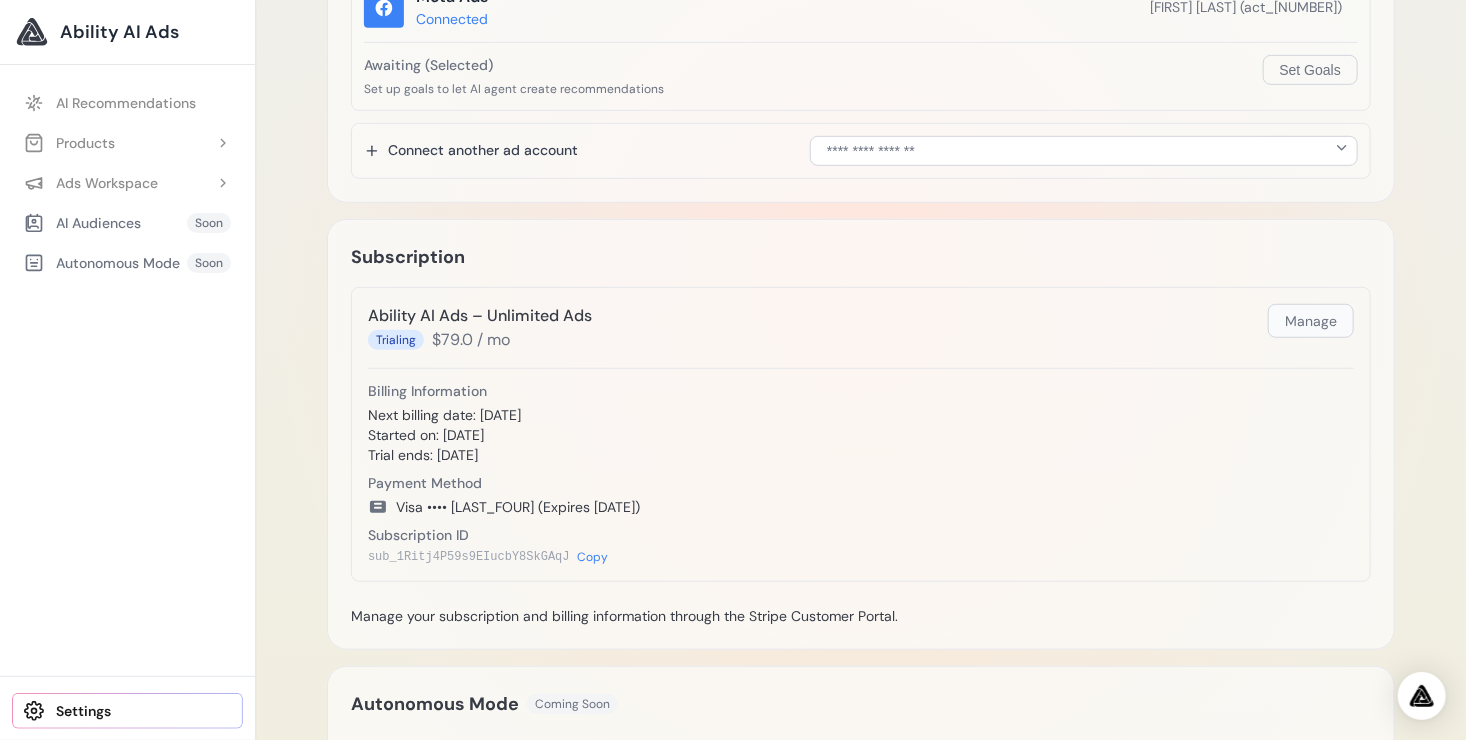click on "Manage" at bounding box center [1311, 321] 